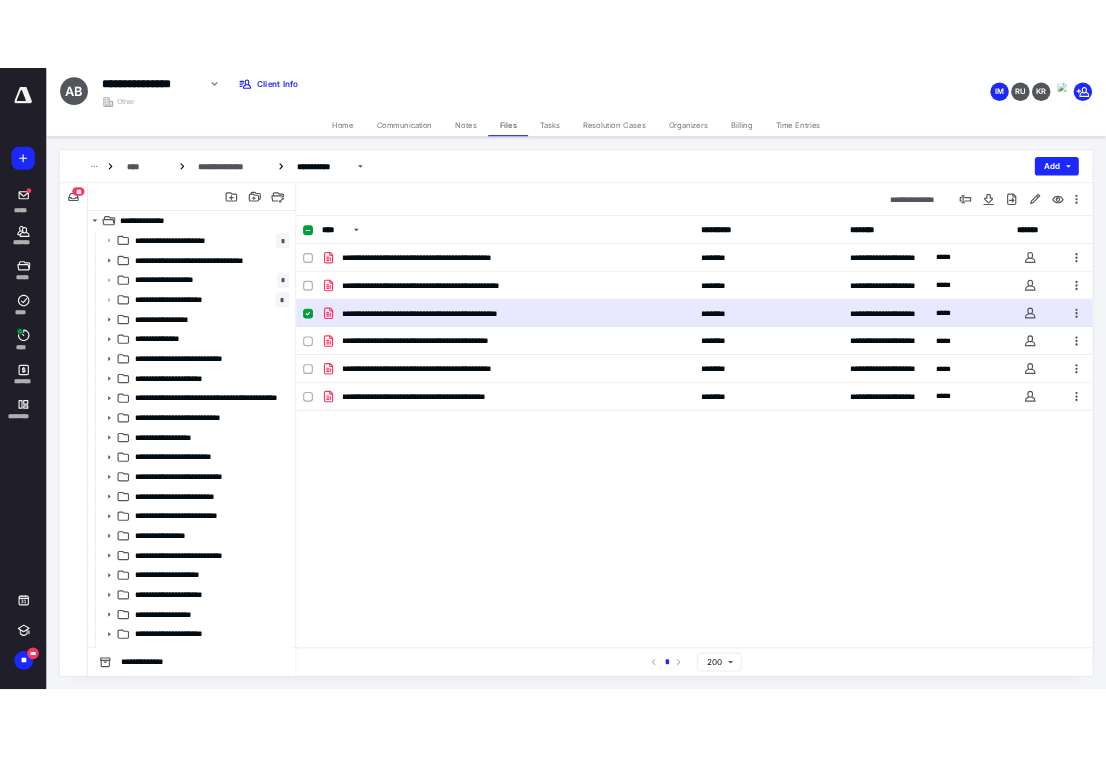 scroll, scrollTop: 0, scrollLeft: 0, axis: both 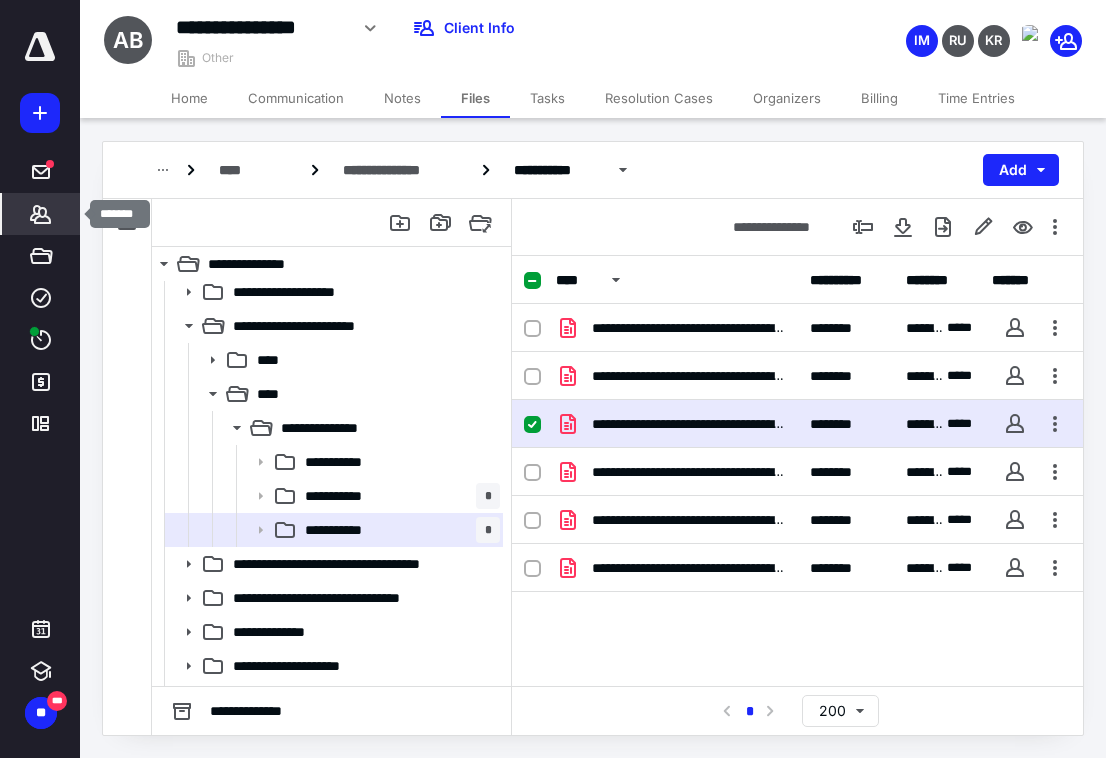 click 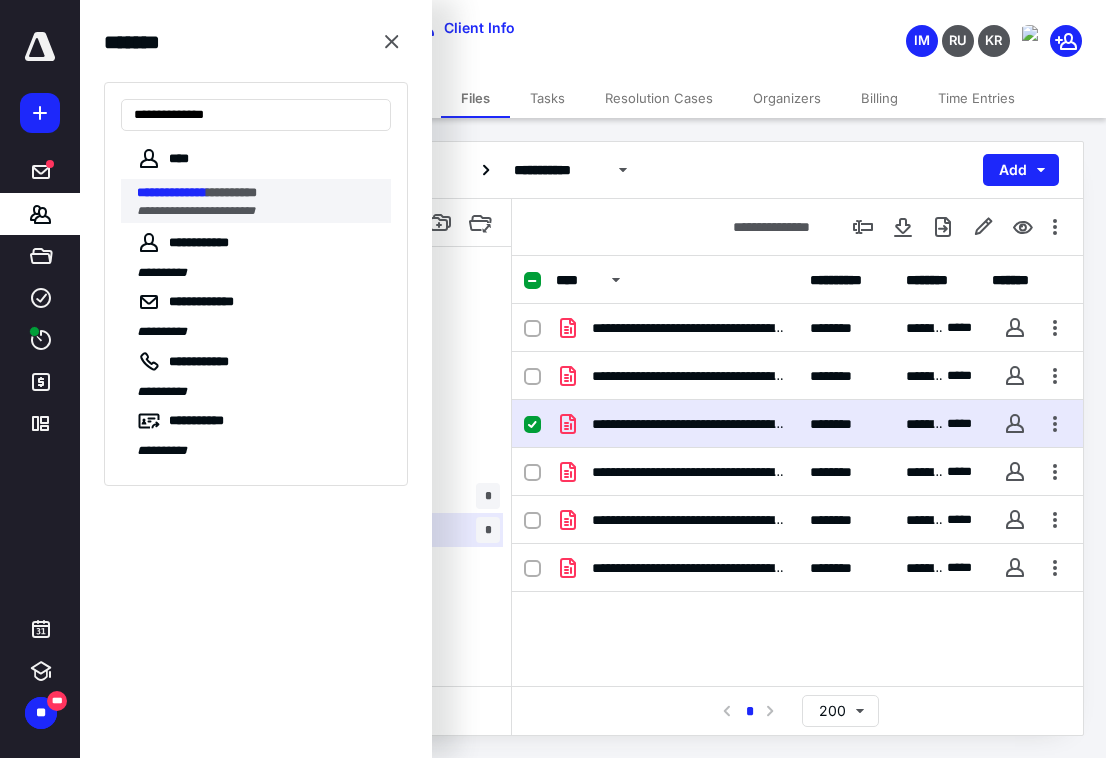 type on "**********" 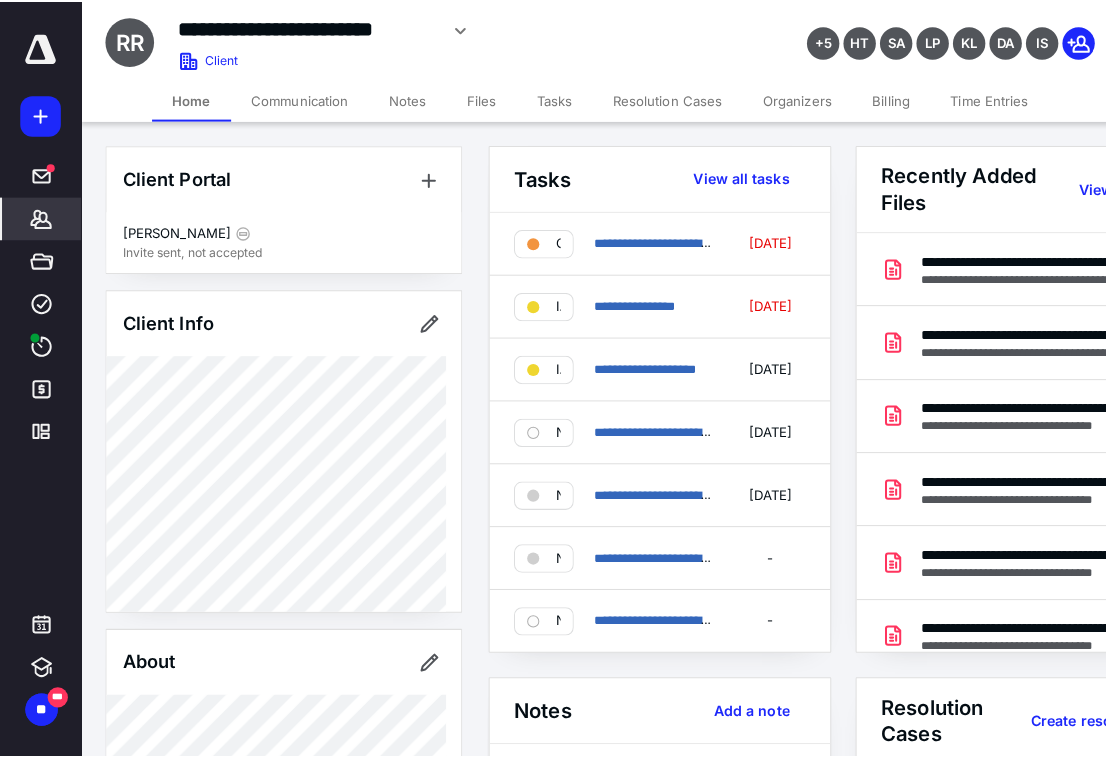 scroll, scrollTop: 500, scrollLeft: 0, axis: vertical 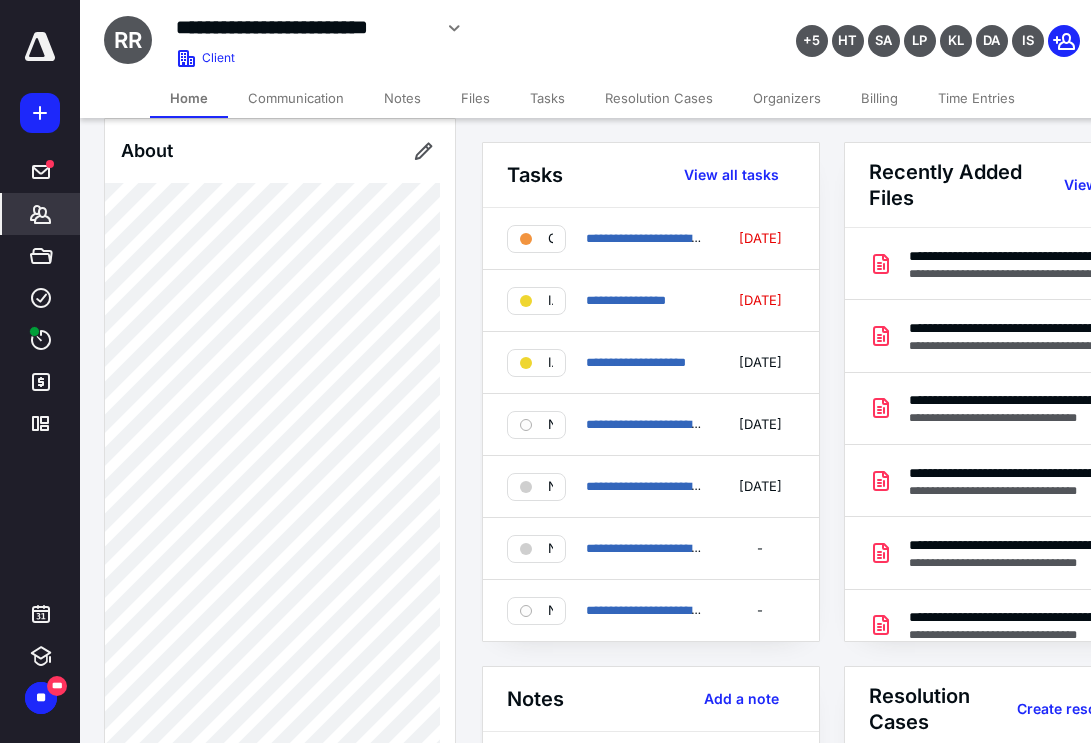 click on "Files" at bounding box center [475, 98] 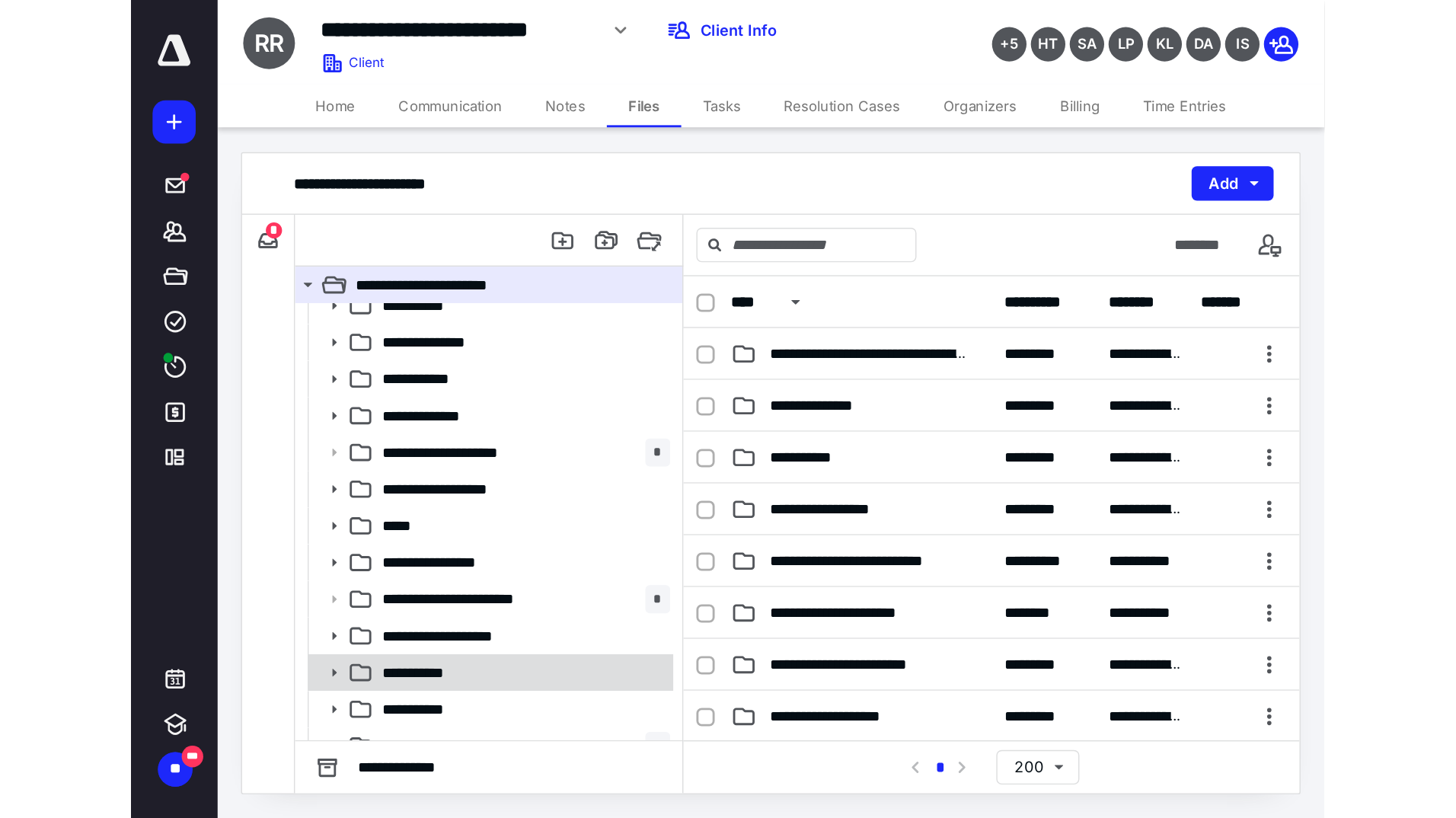scroll, scrollTop: 391, scrollLeft: 0, axis: vertical 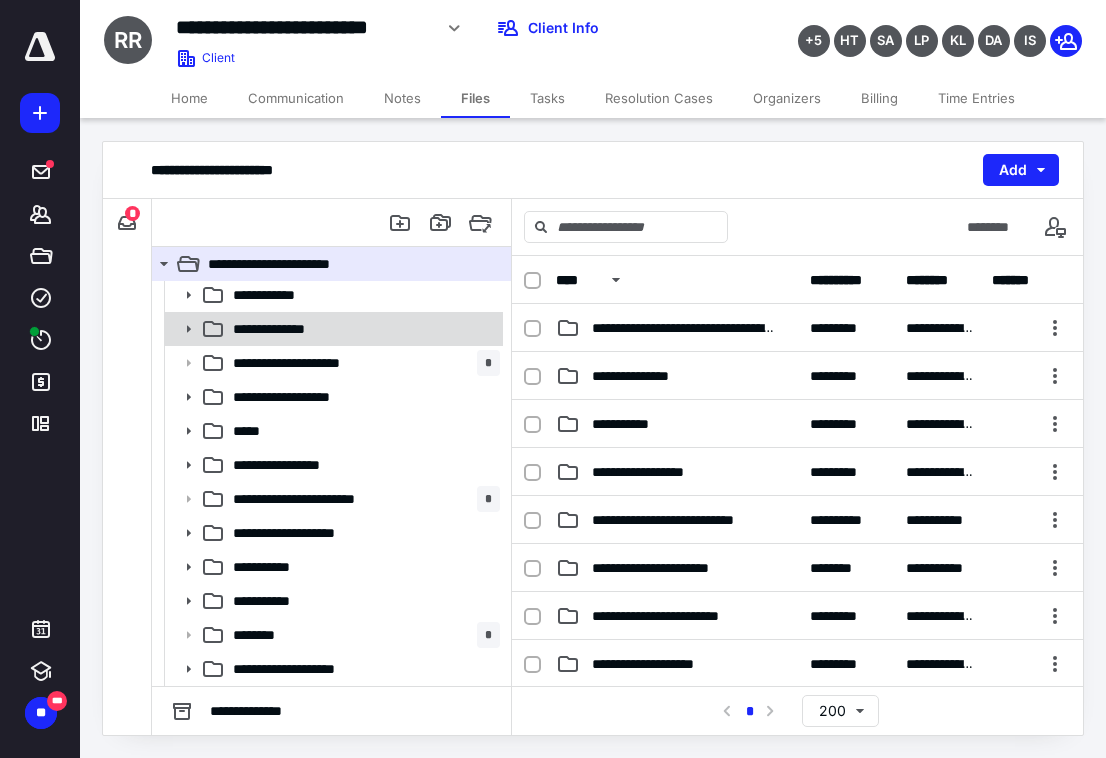 click on "**********" at bounding box center [332, 329] 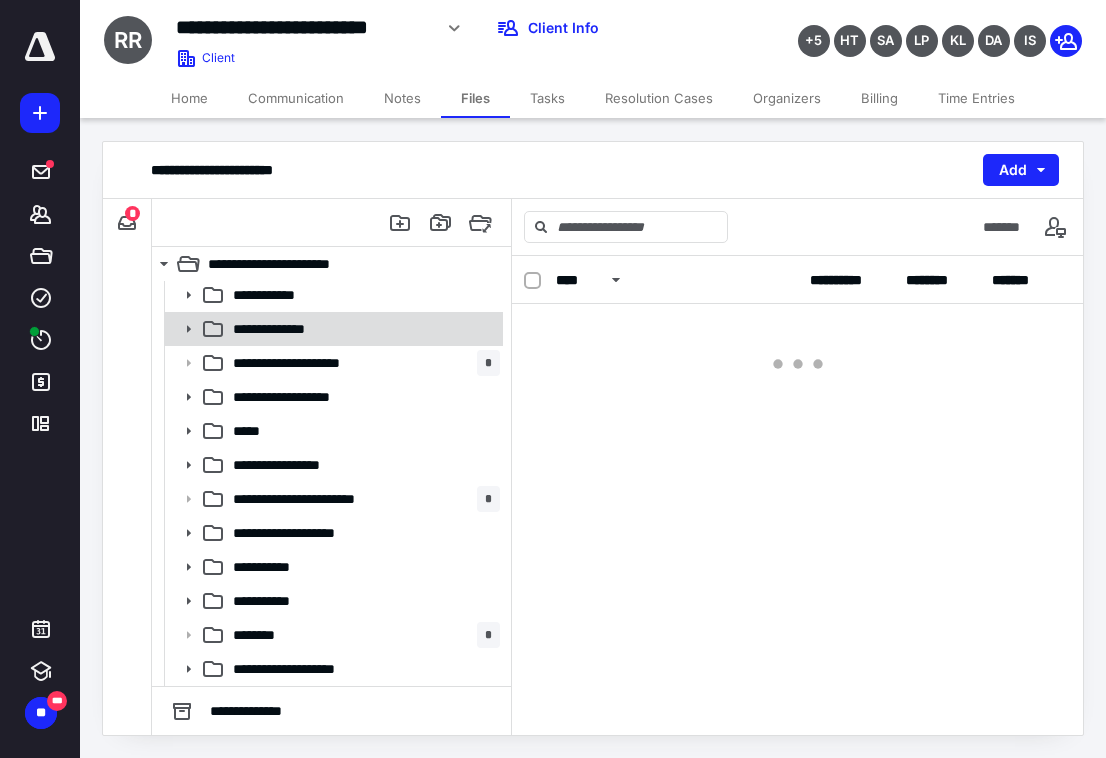 click on "**********" at bounding box center [332, 329] 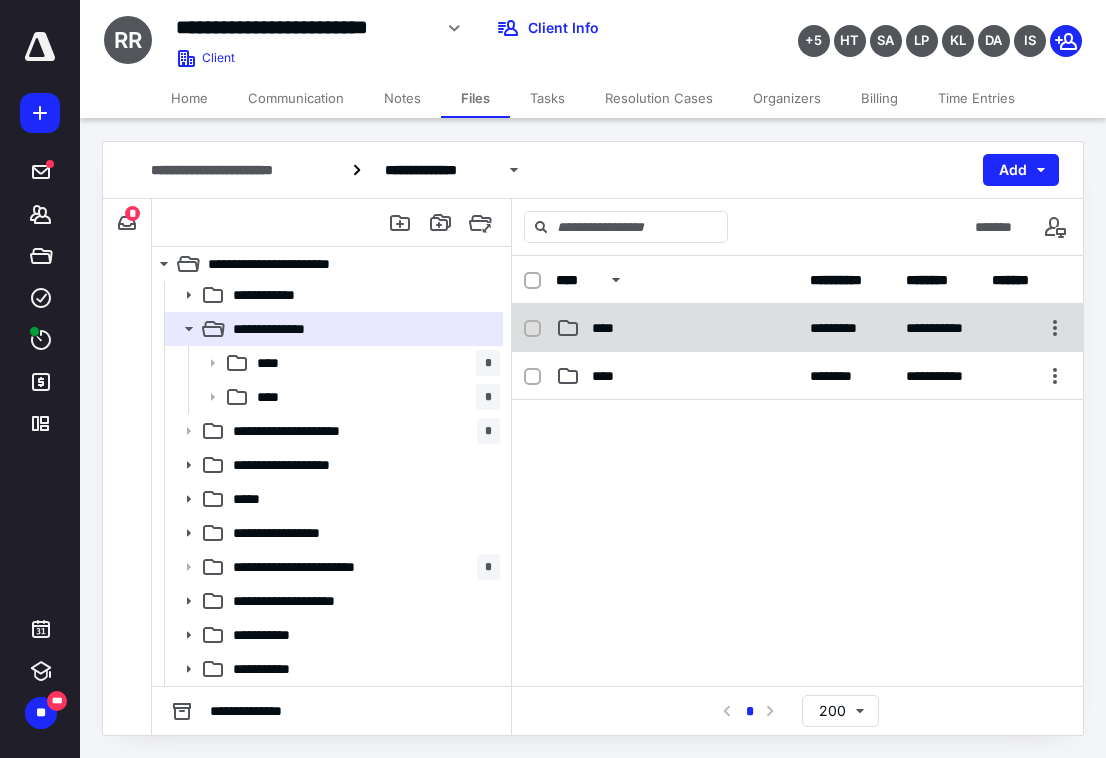 click on "****" at bounding box center [609, 328] 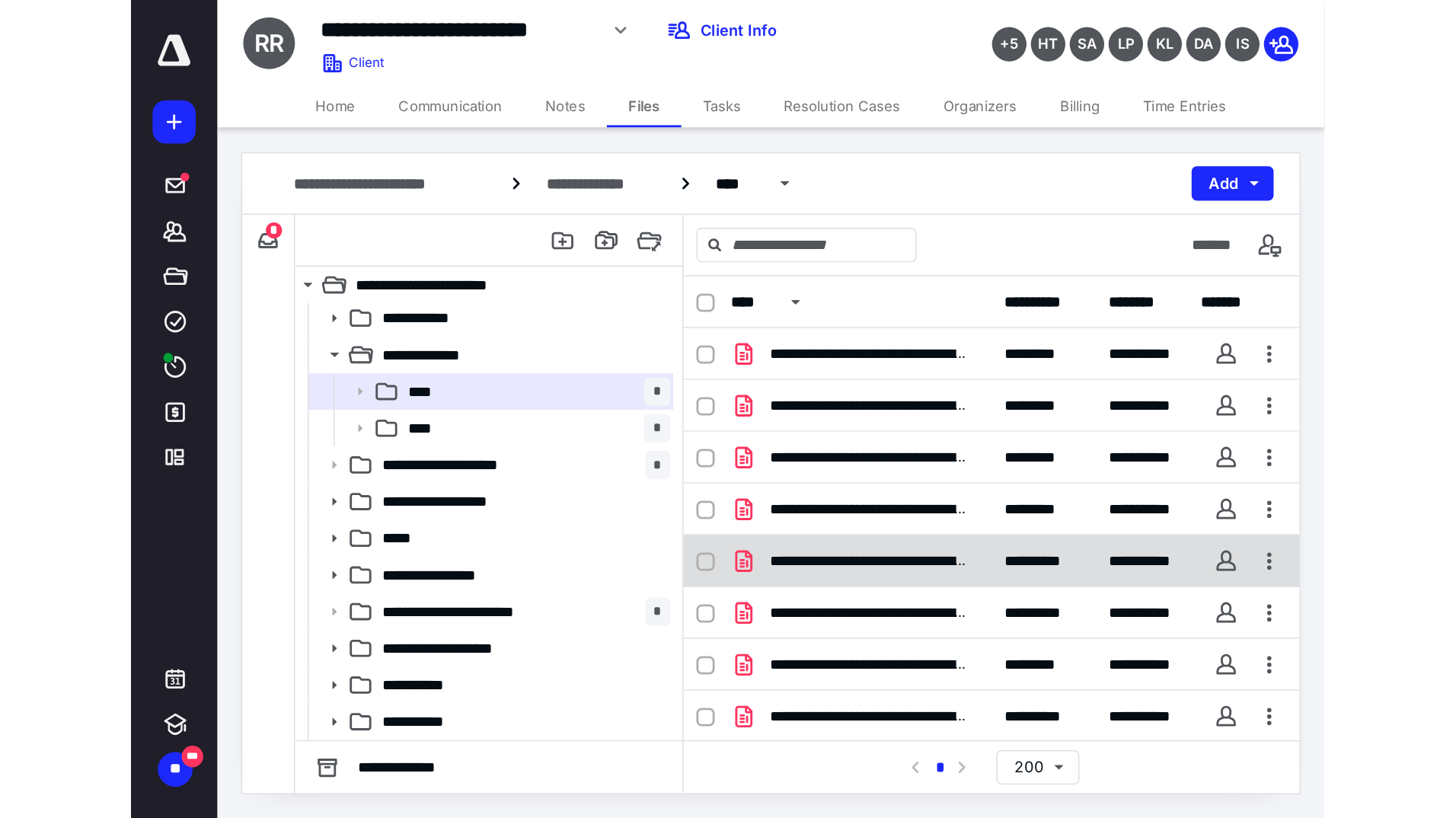 scroll, scrollTop: 202, scrollLeft: 0, axis: vertical 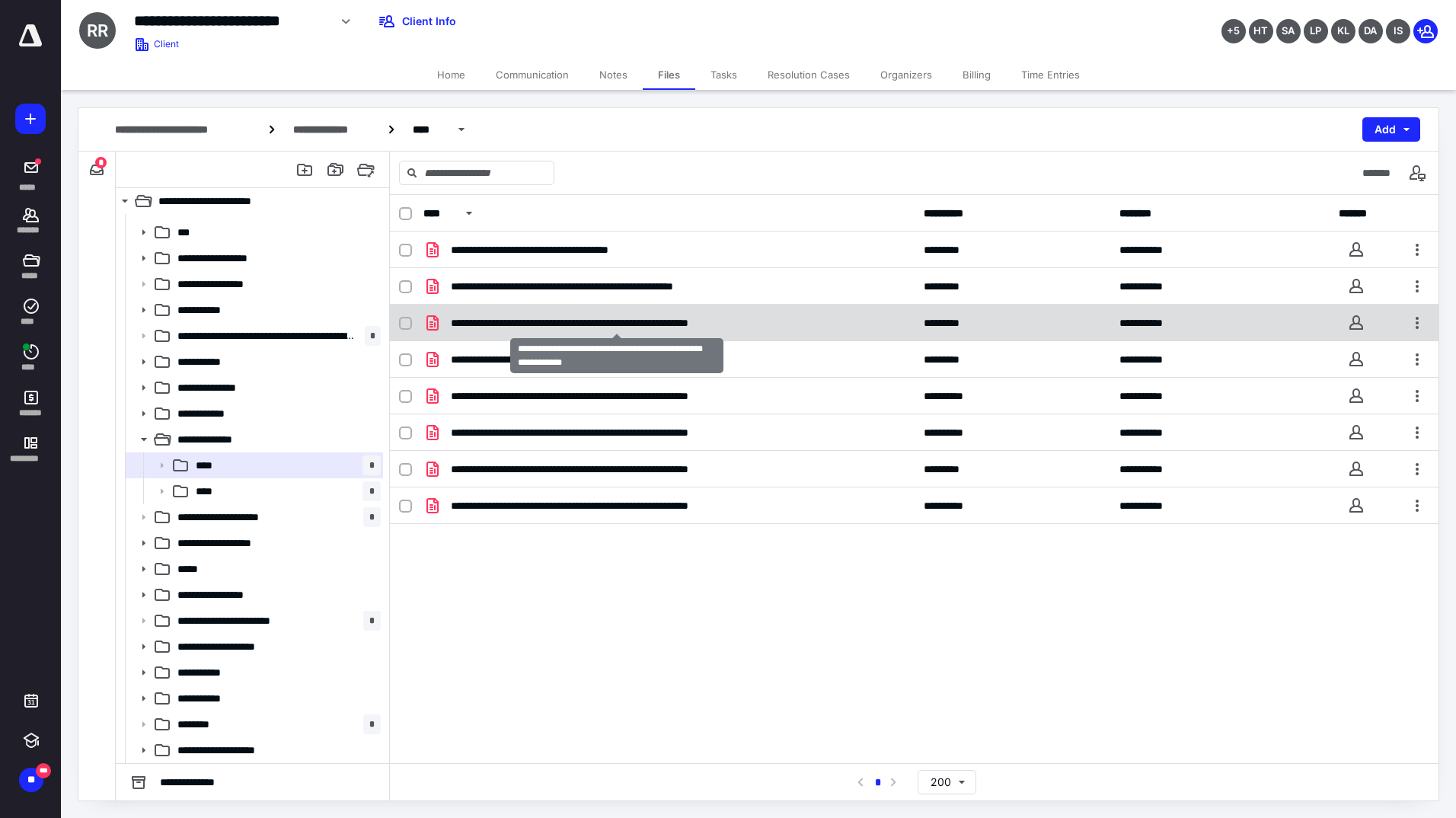 click on "**********" at bounding box center (616, 323) 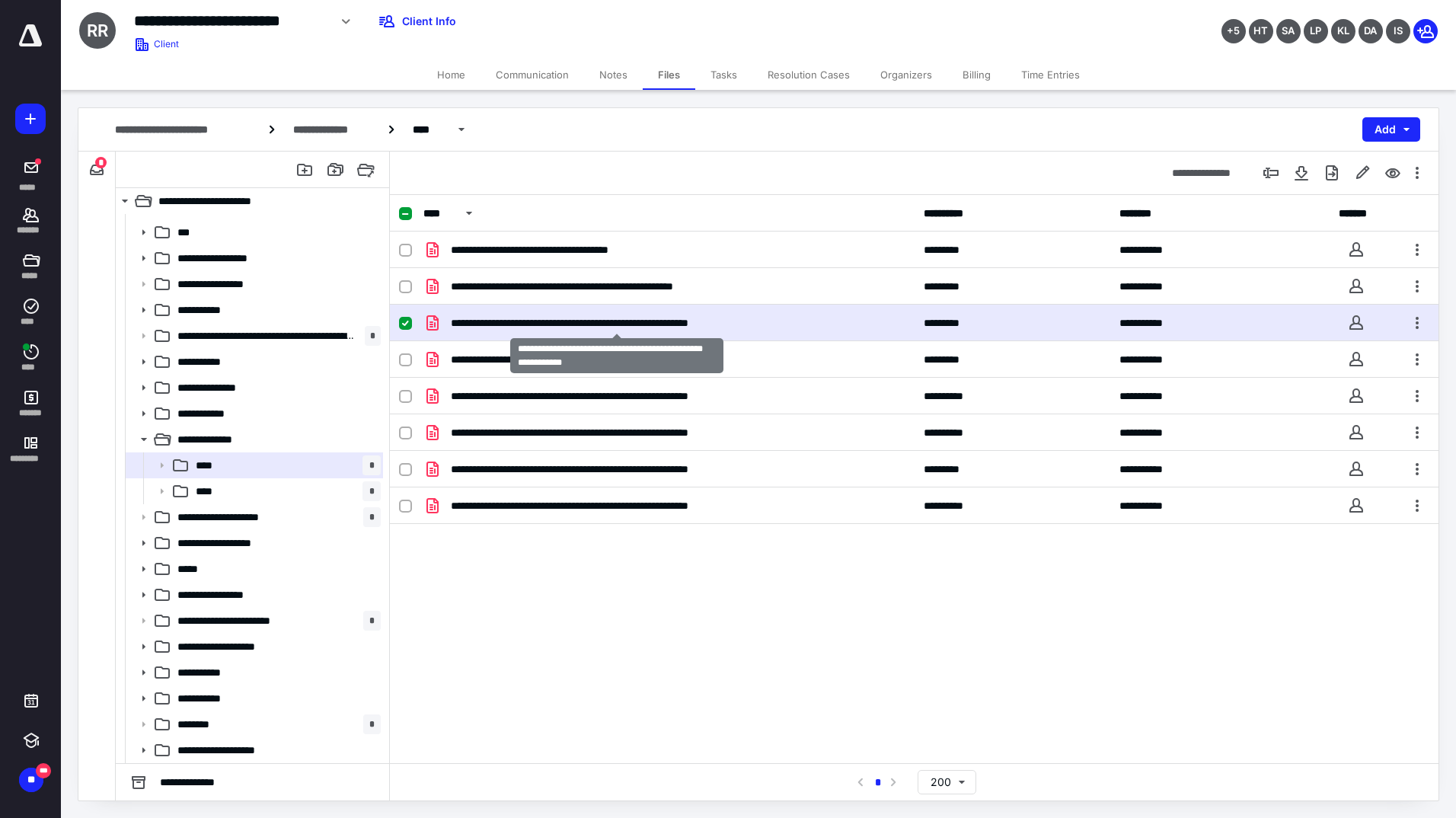 click on "**********" at bounding box center [616, 323] 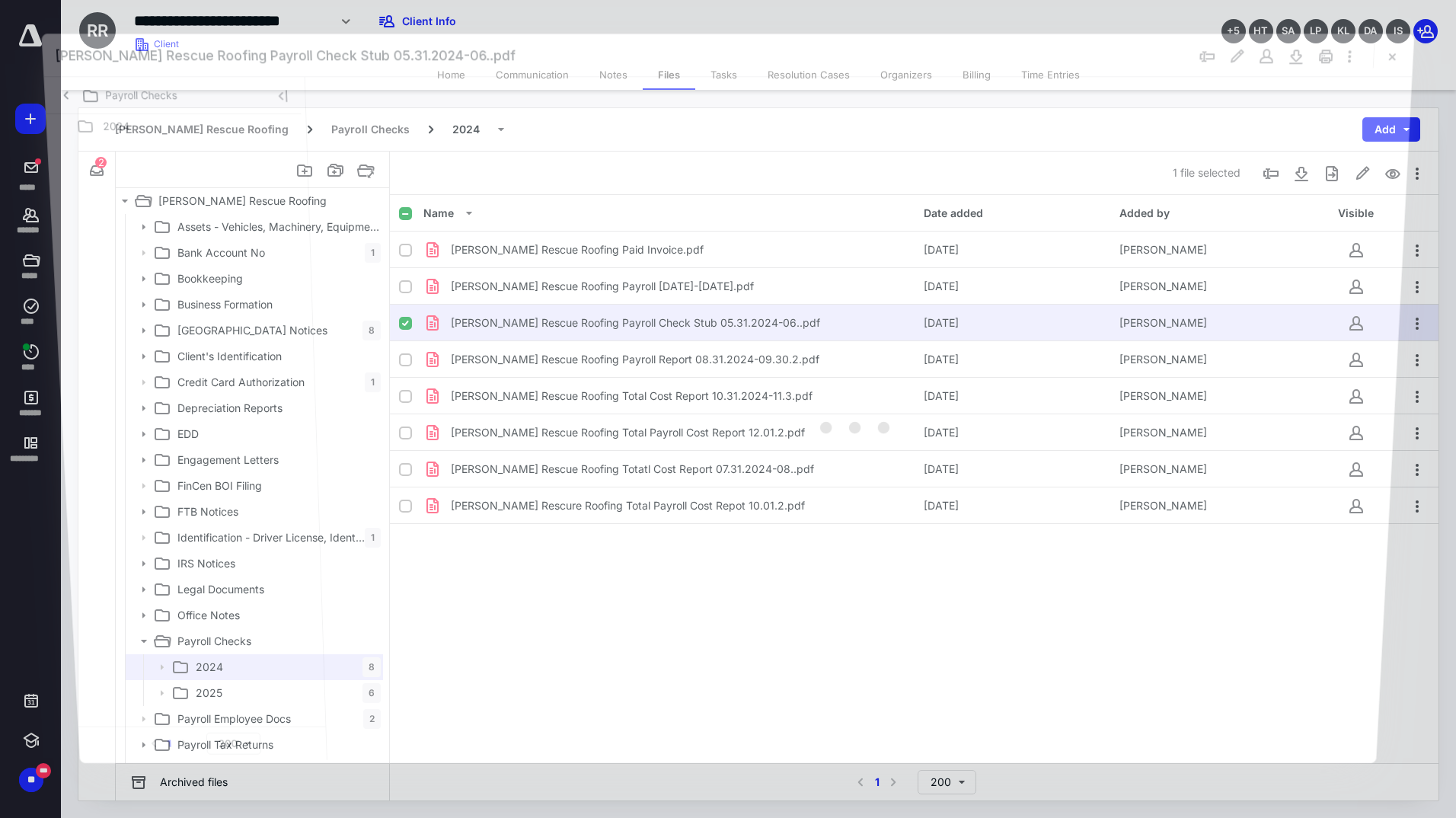 scroll, scrollTop: 202, scrollLeft: 0, axis: vertical 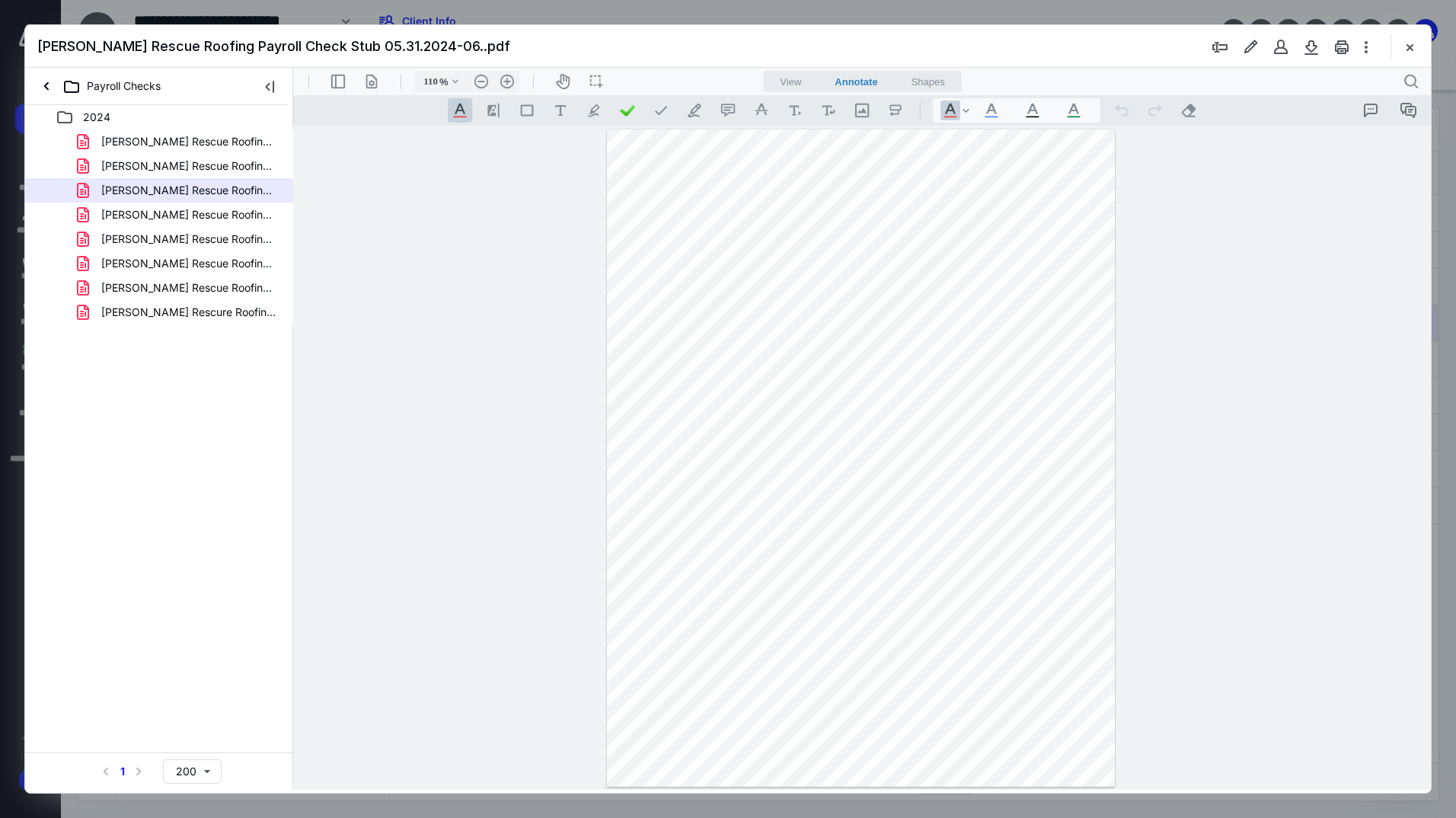 click at bounding box center (861, 458) 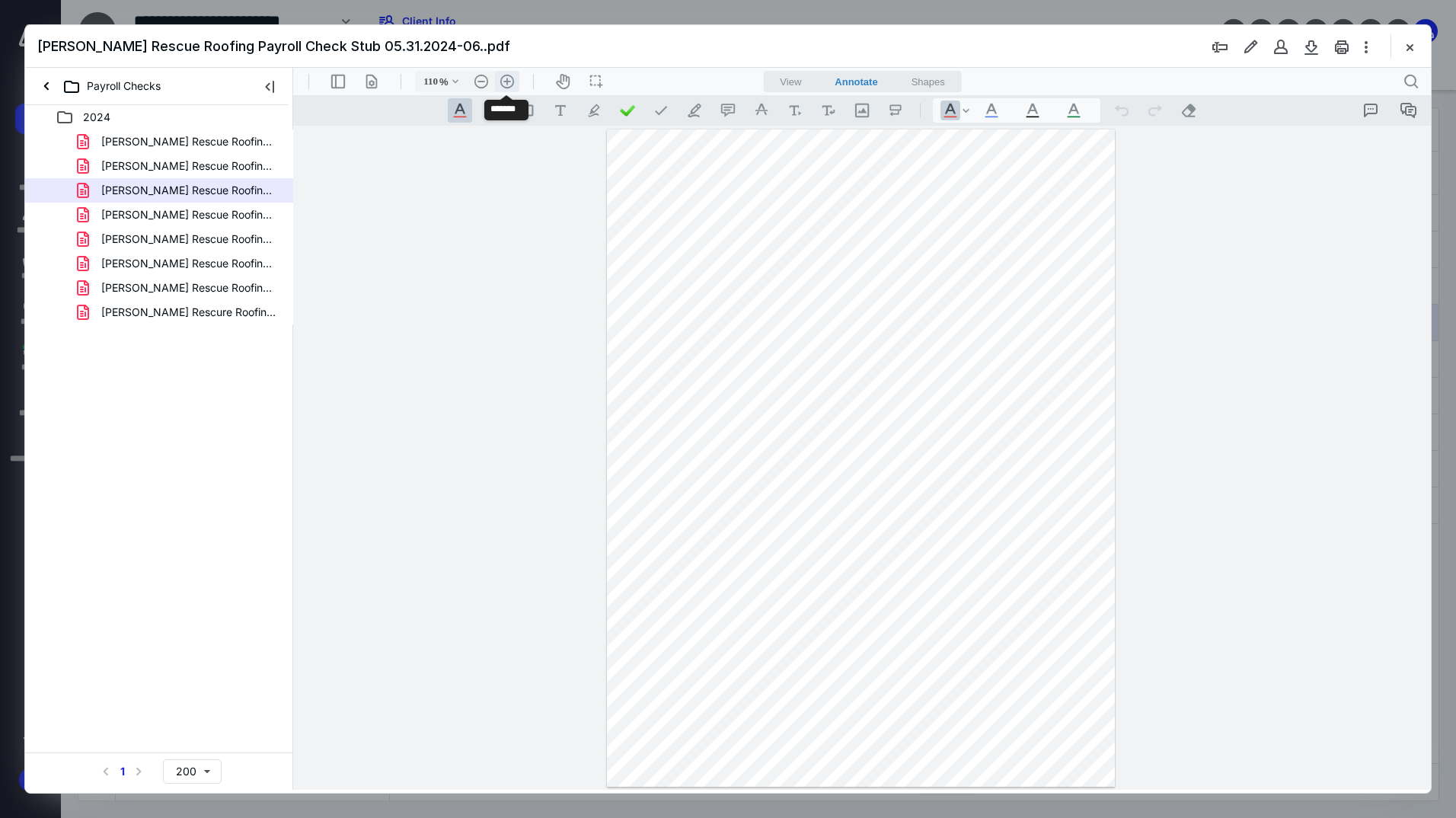 click on ".cls-1{fill:#abb0c4;} icon - header - zoom - in - line" at bounding box center (507, 81) 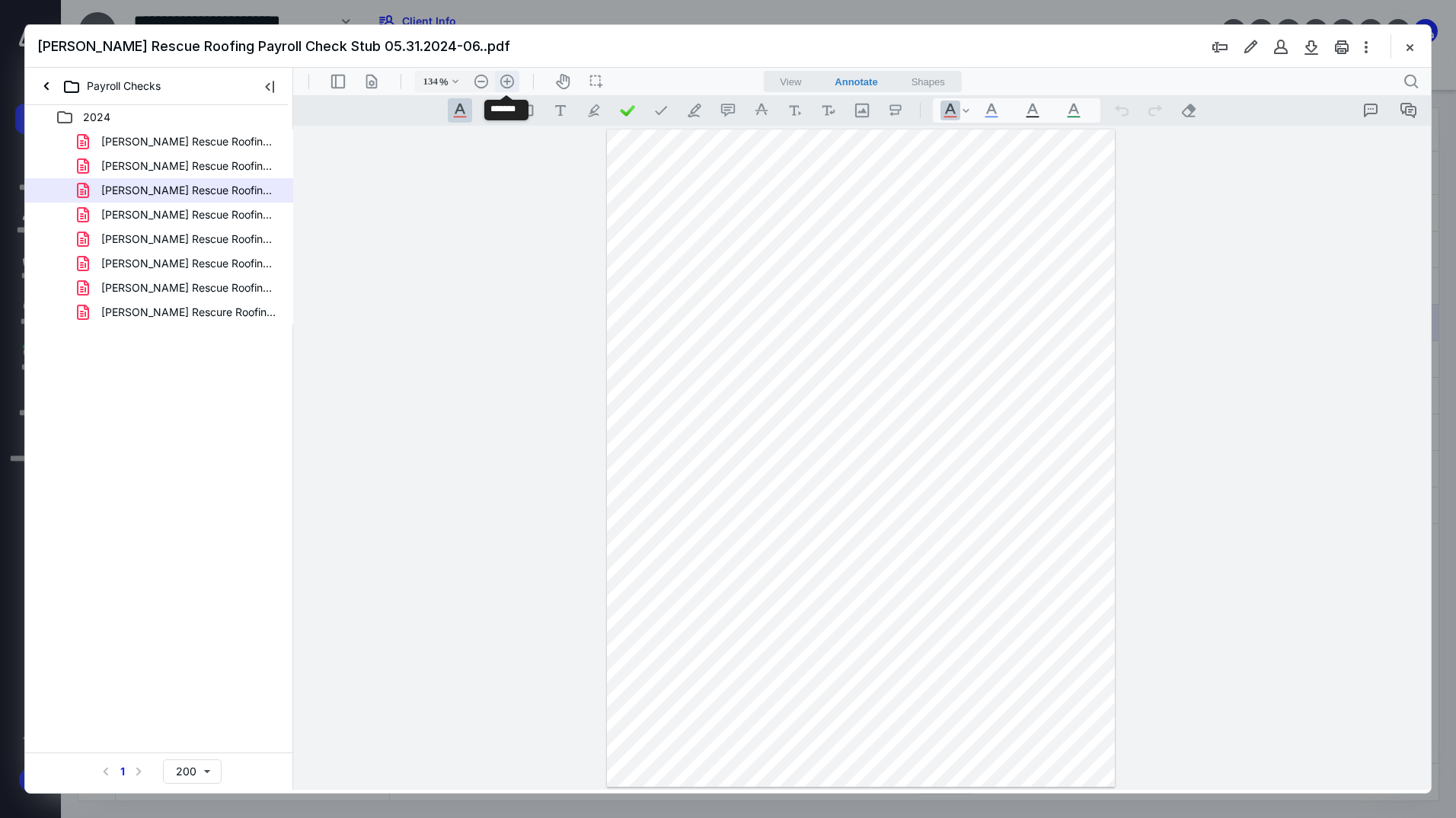 click on ".cls-1{fill:#abb0c4;} icon - header - zoom - in - line" at bounding box center [507, 81] 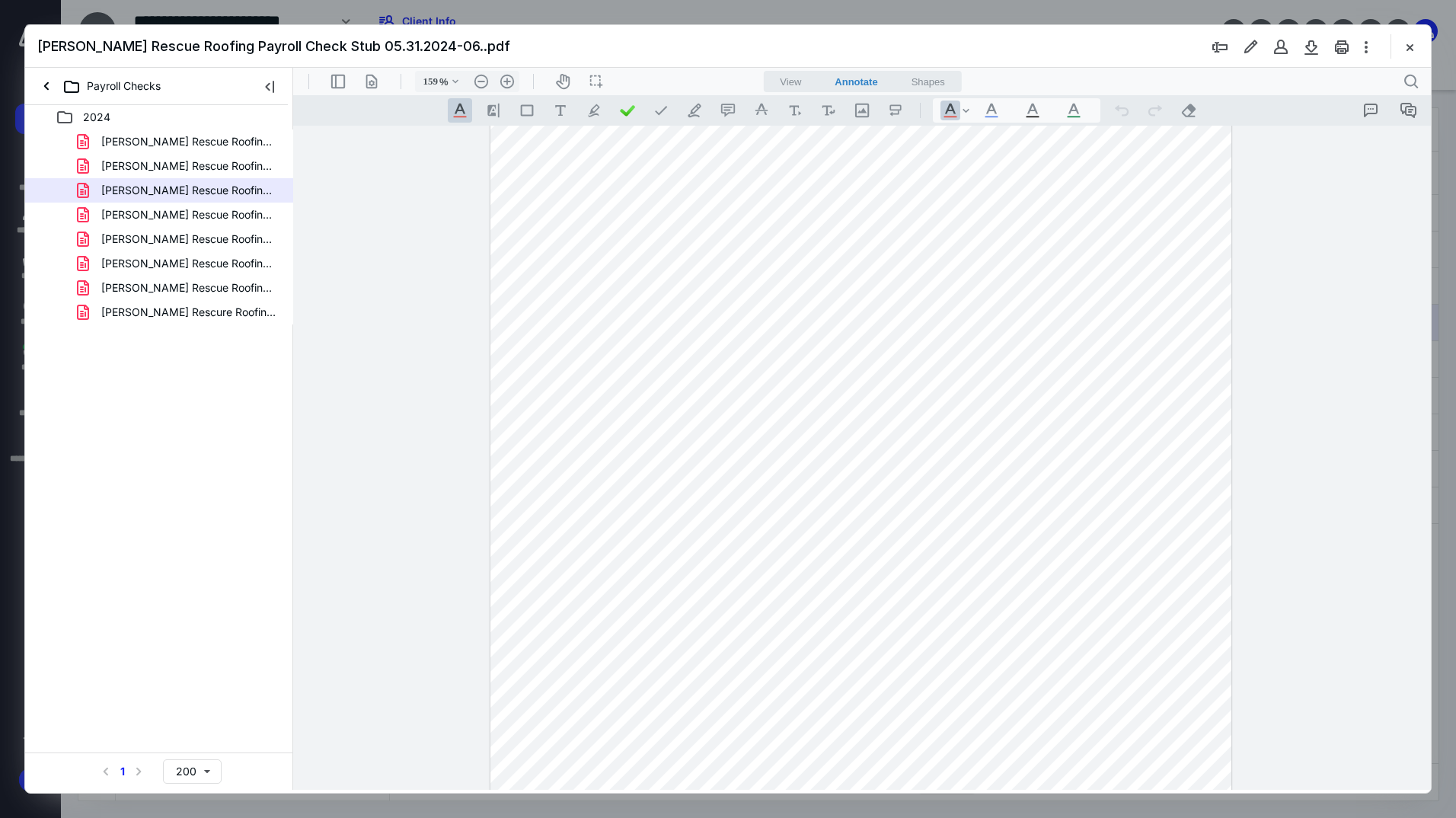 scroll, scrollTop: 0, scrollLeft: 0, axis: both 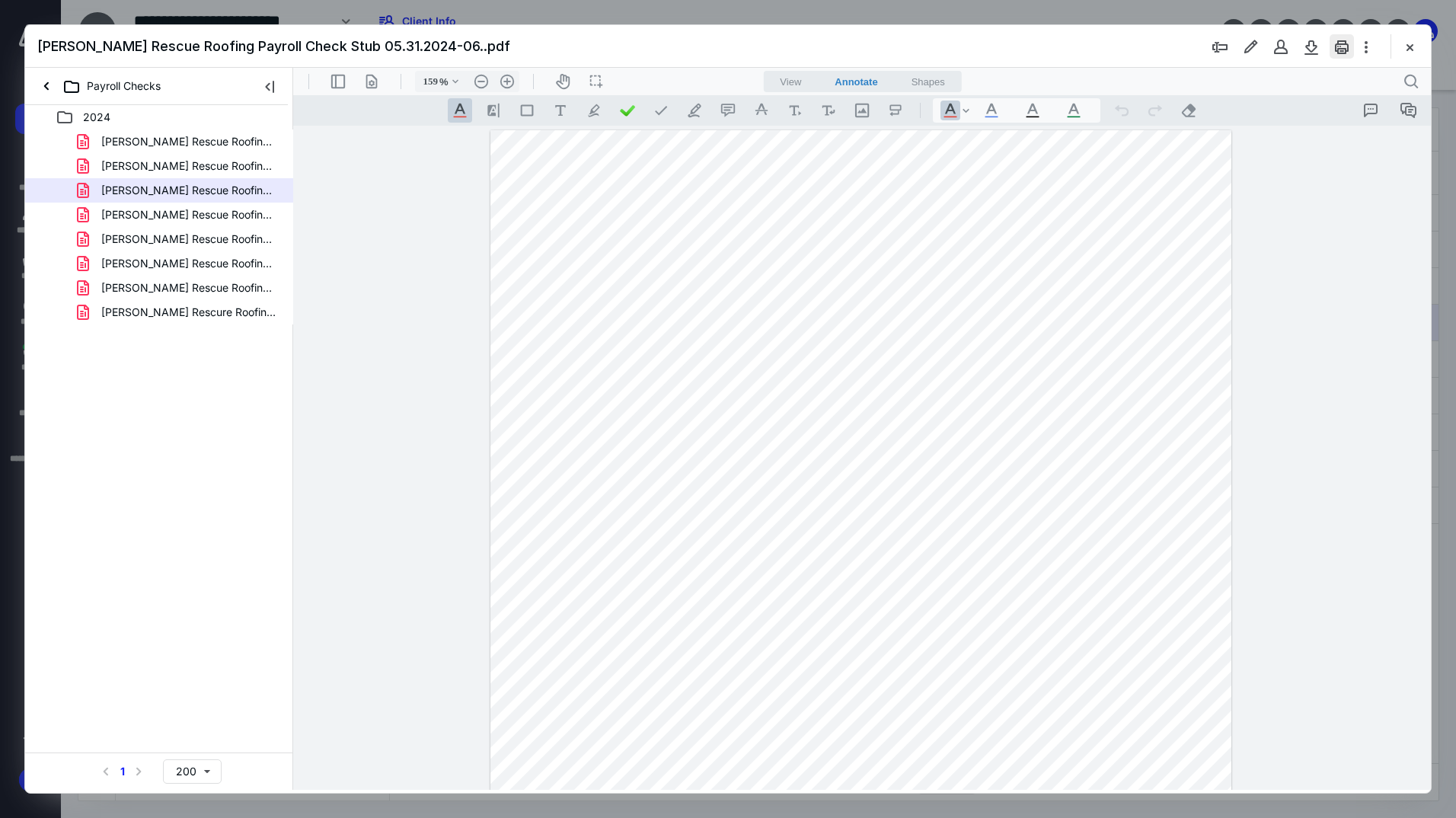 click at bounding box center (1342, 46) 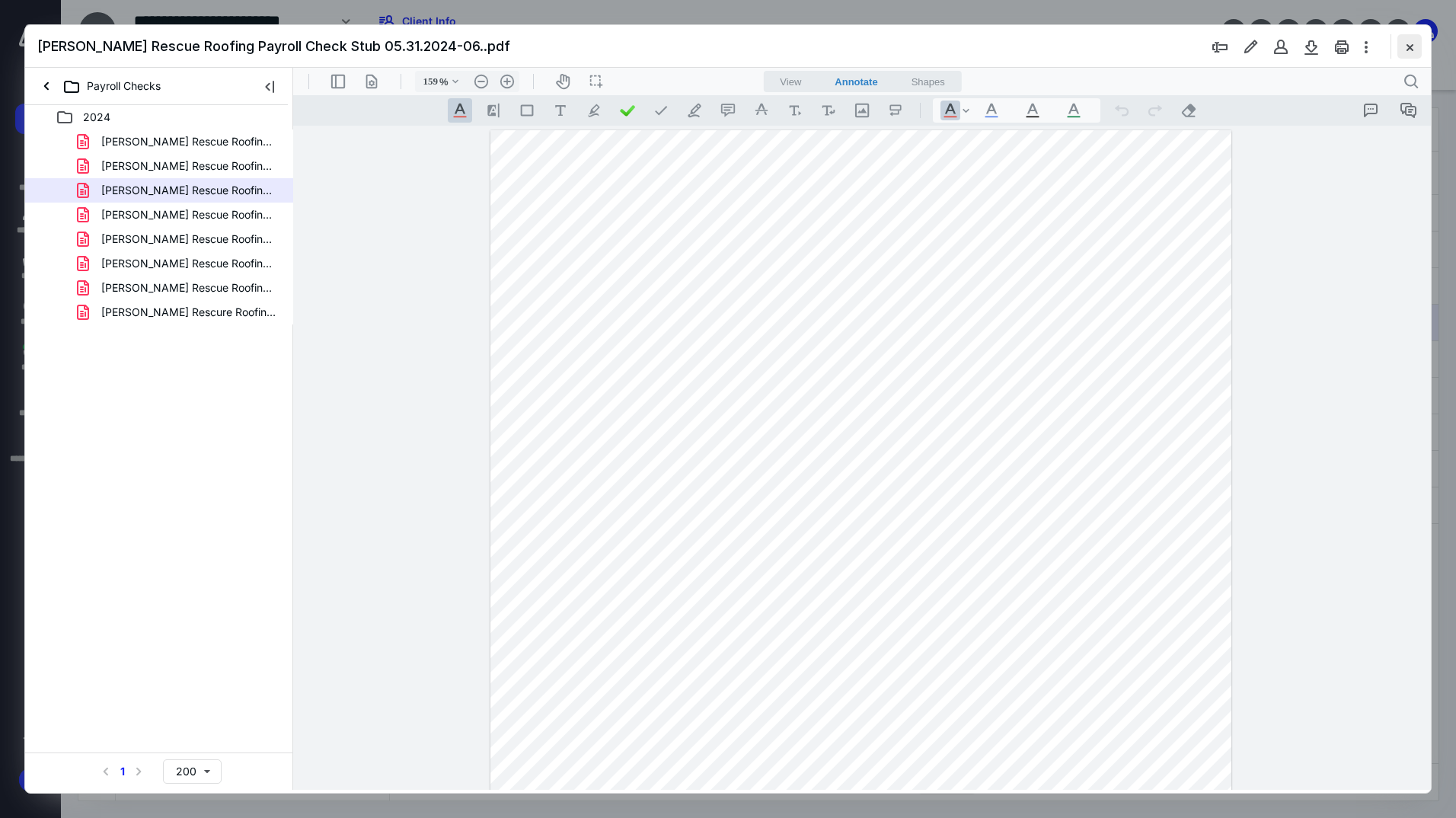 click at bounding box center (1410, 46) 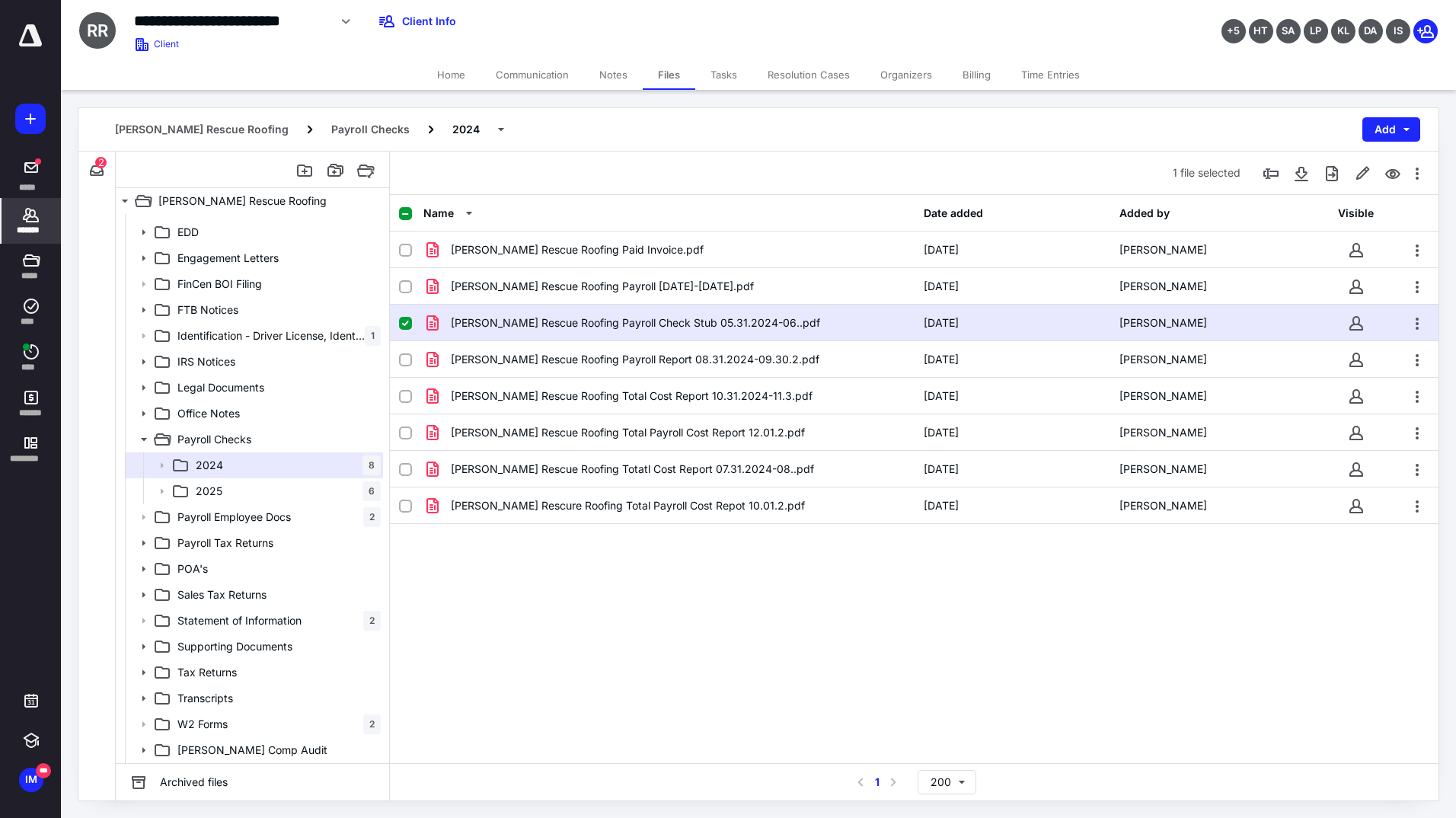 click on "*******" at bounding box center (31, 230) 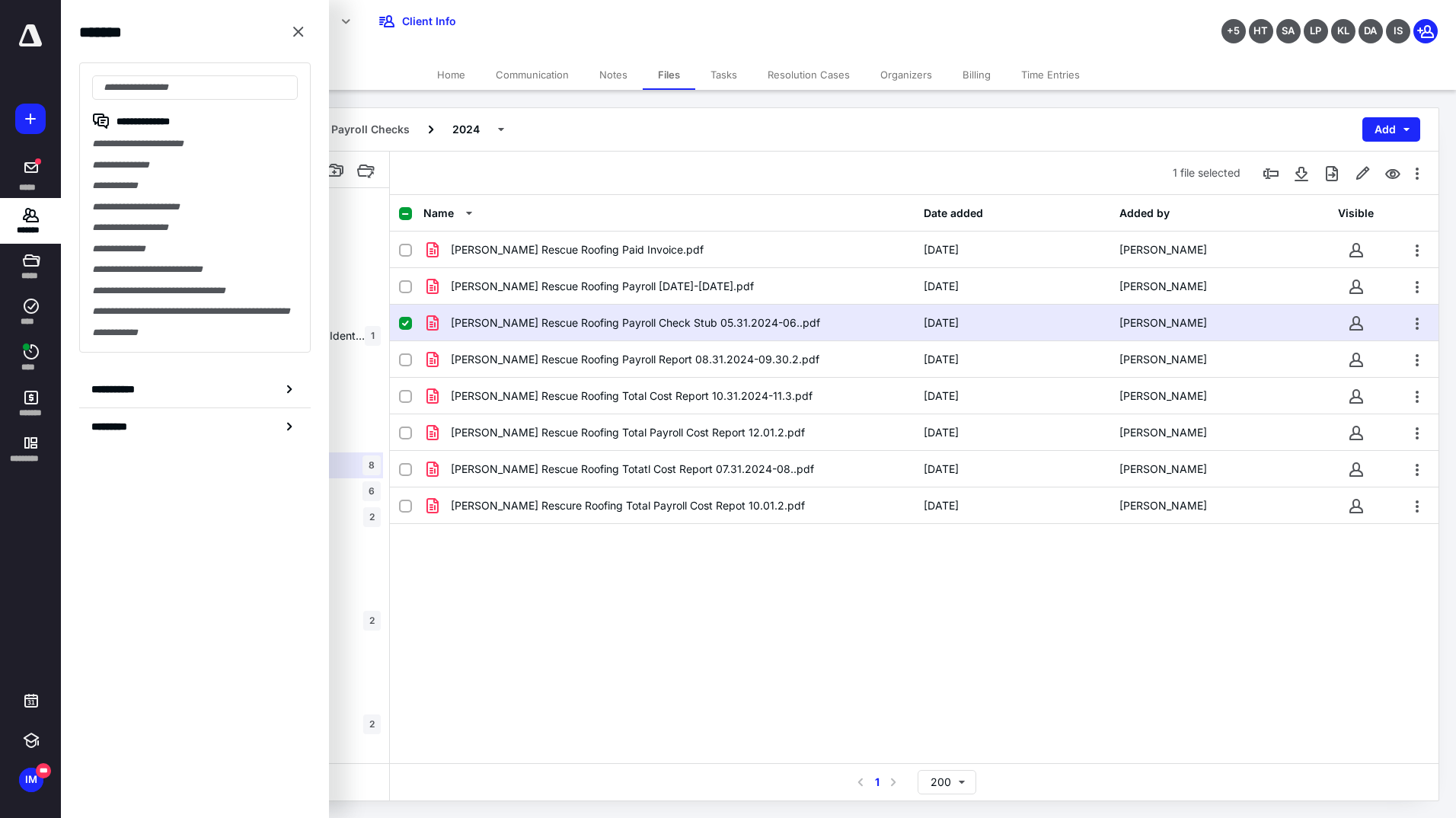 drag, startPoint x: 113, startPoint y: 160, endPoint x: 144, endPoint y: 137, distance: 38.600518 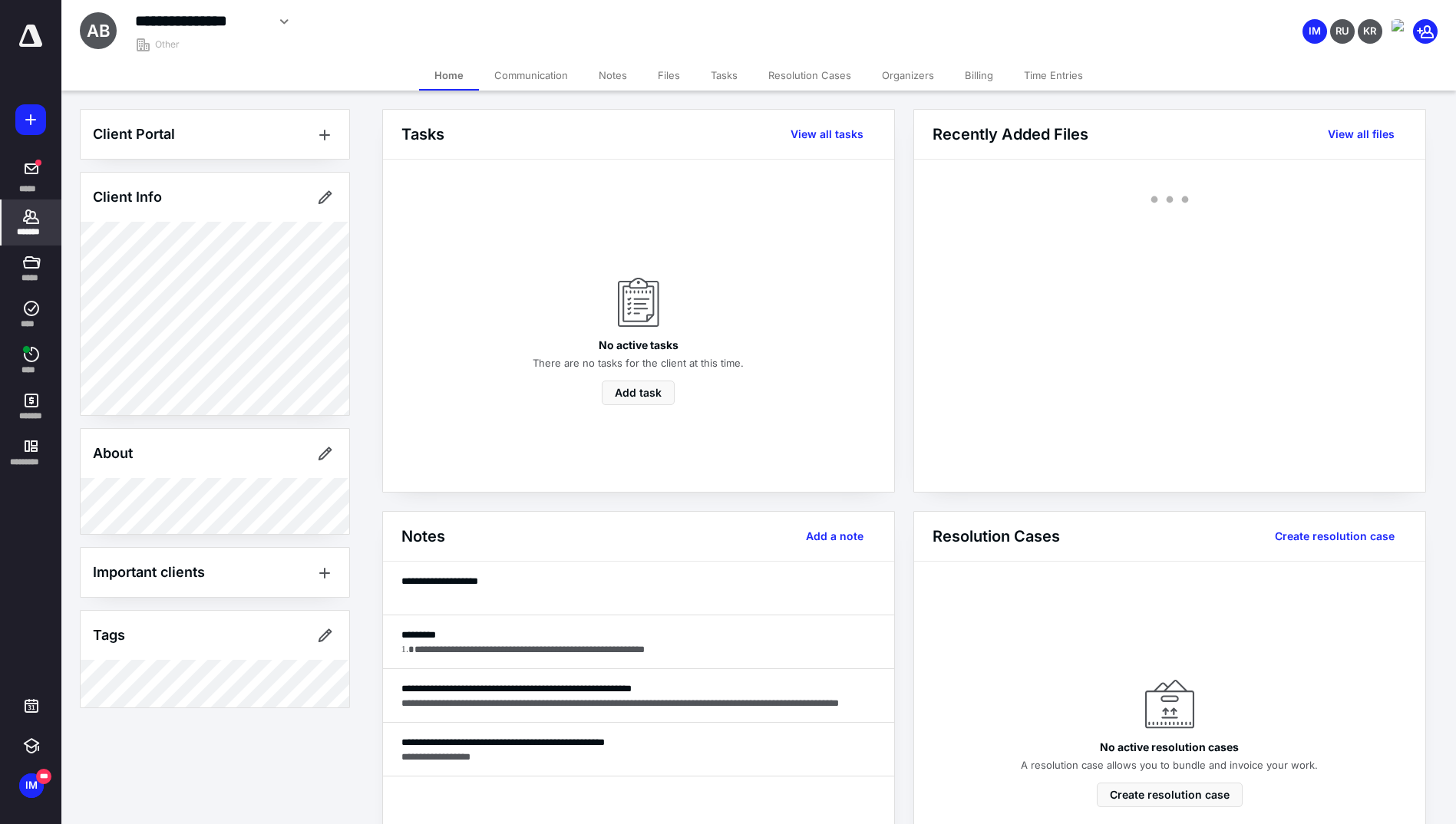 click on "Files" at bounding box center (669, 75) 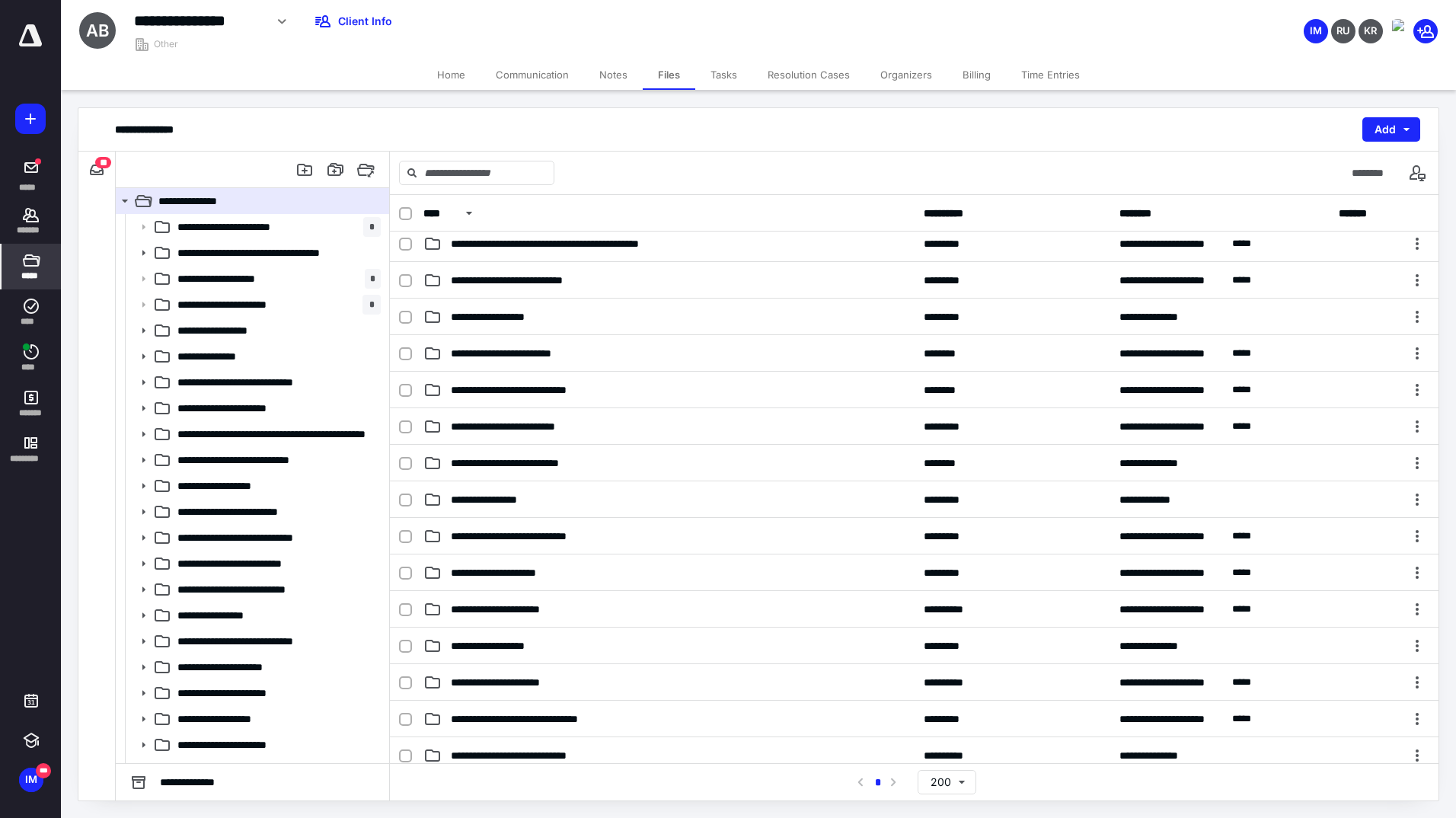 scroll, scrollTop: 457, scrollLeft: 0, axis: vertical 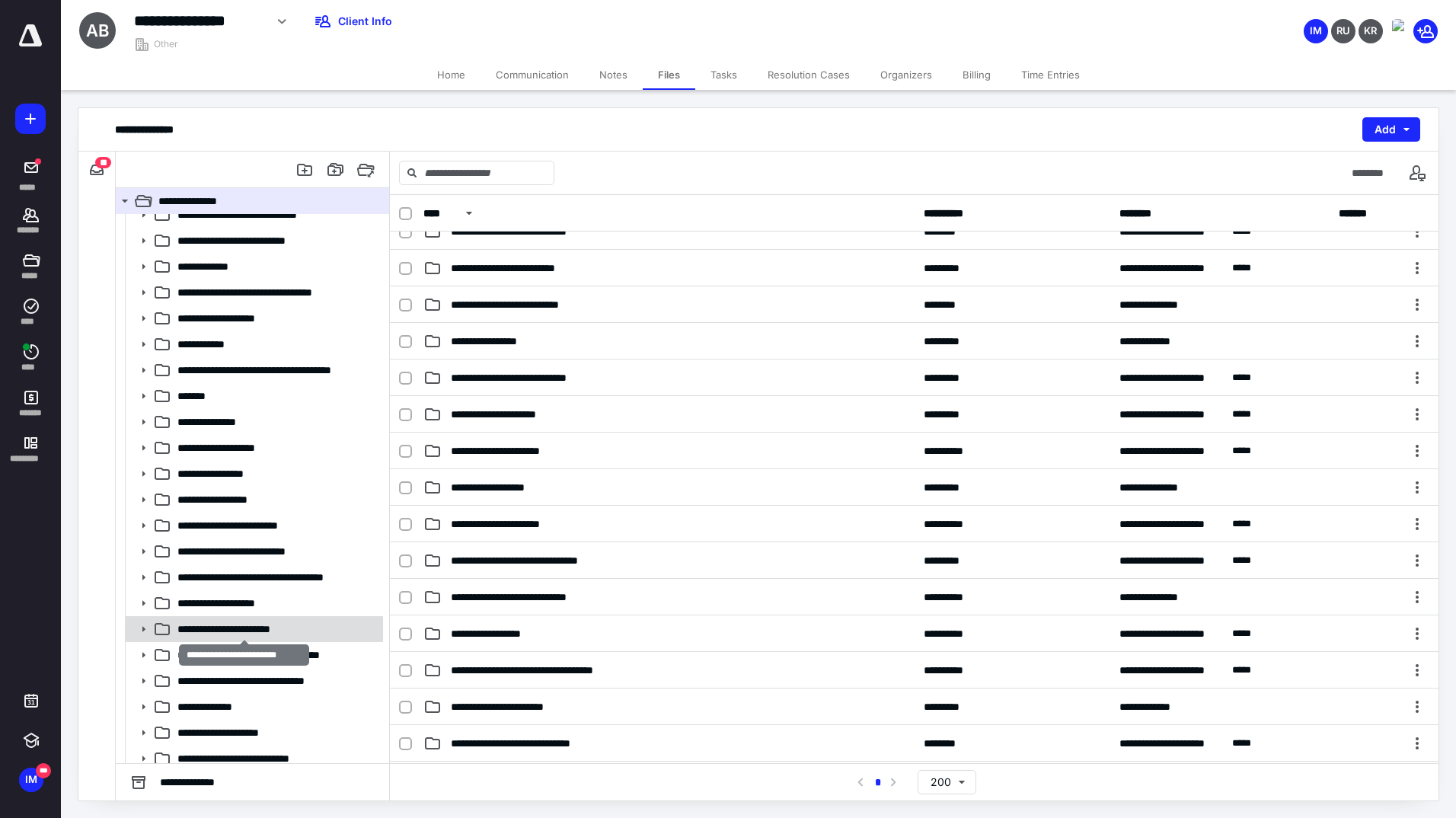 click on "**********" at bounding box center [244, 629] 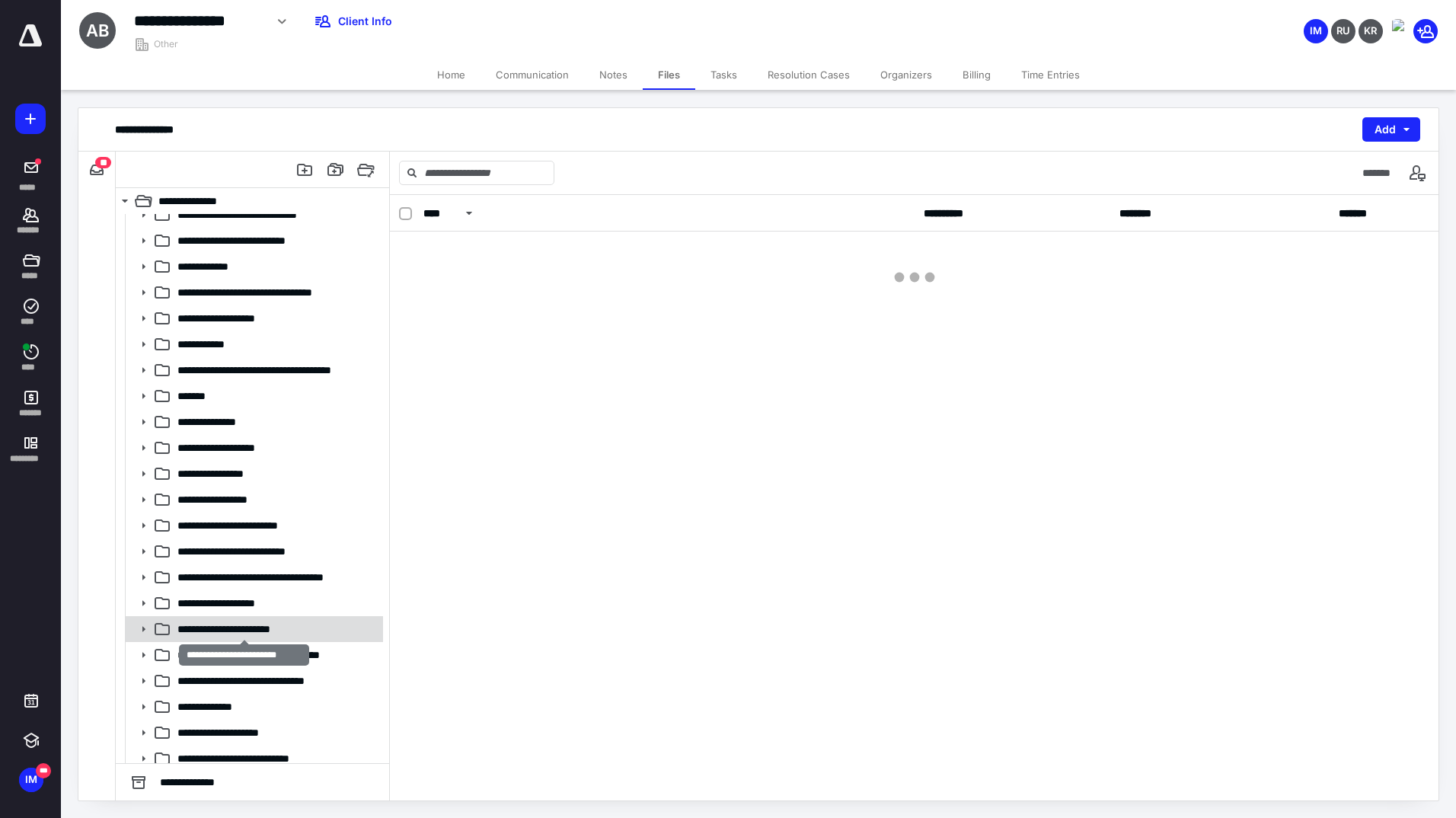 click on "**********" at bounding box center [244, 629] 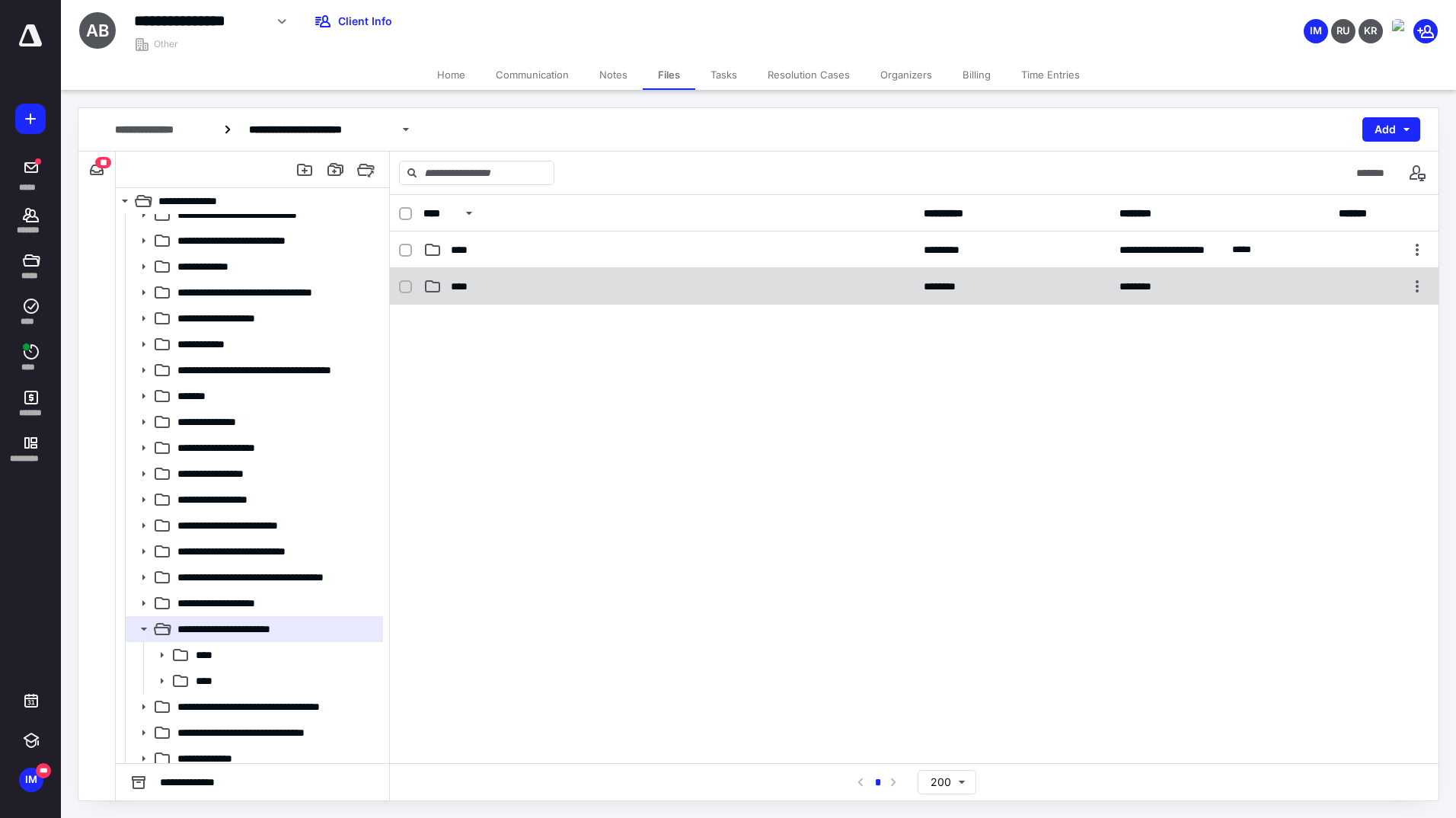 click on "****" at bounding box center (464, 286) 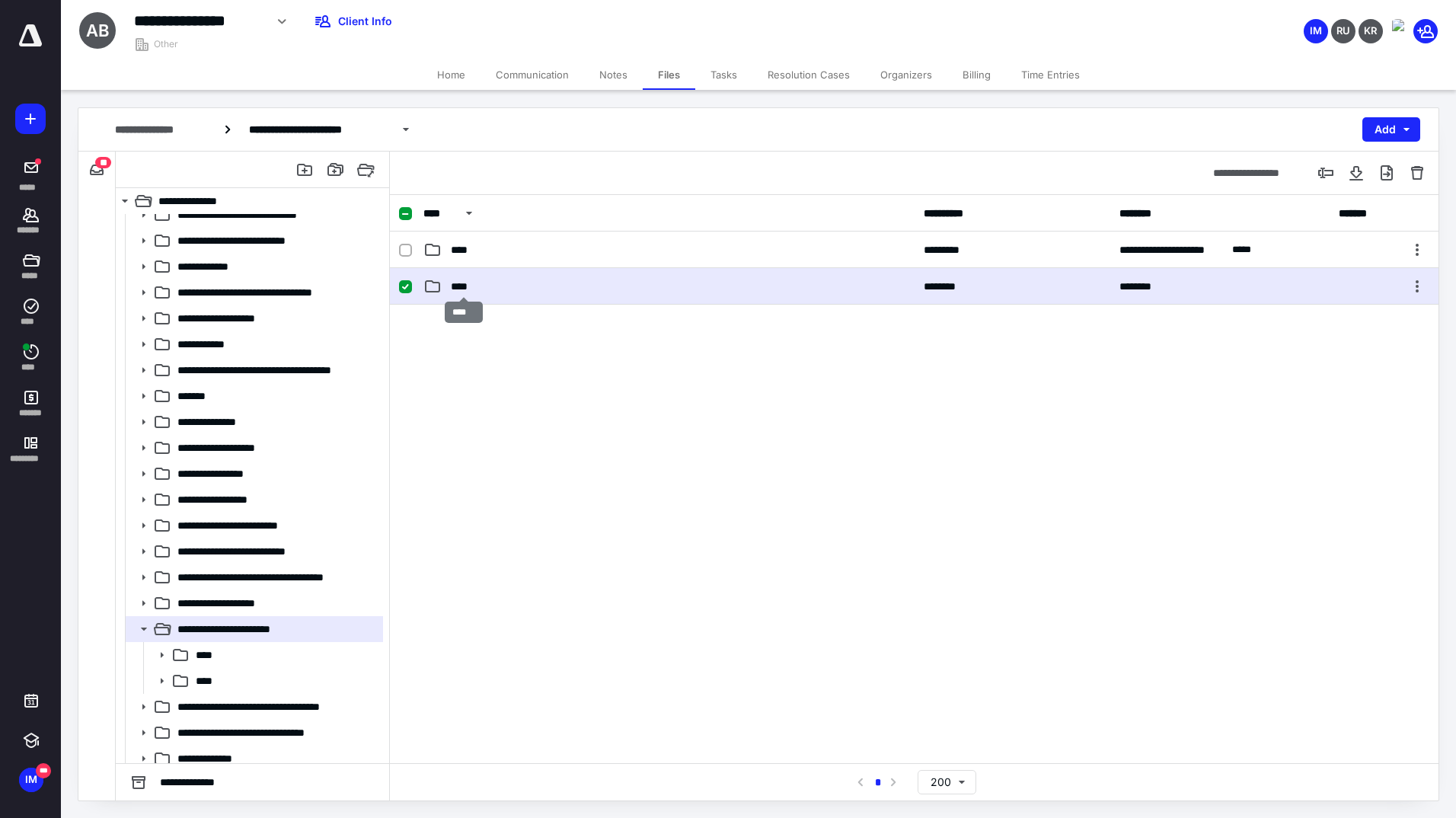 click on "****" at bounding box center (464, 286) 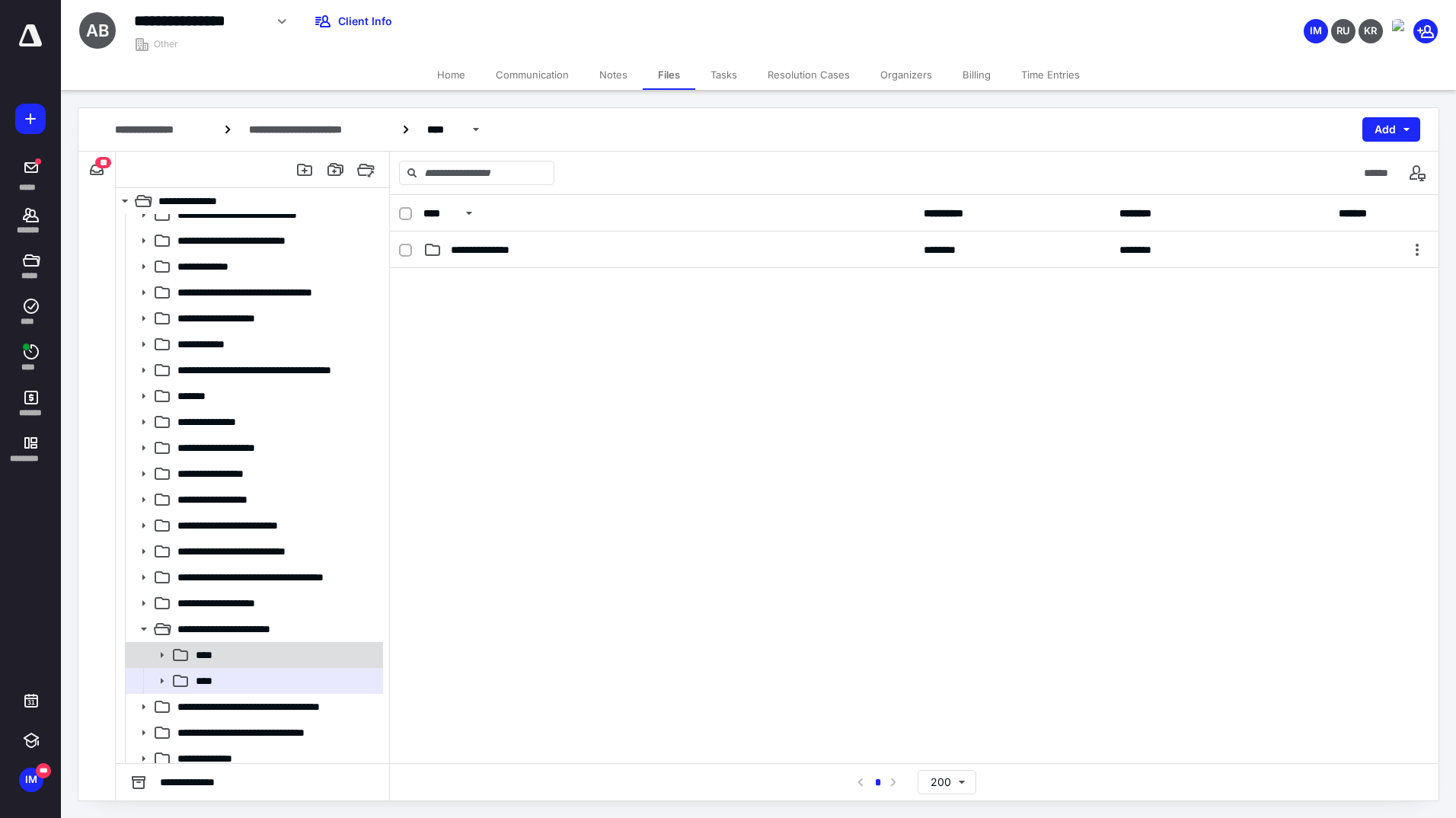 click on "****" at bounding box center [285, 655] 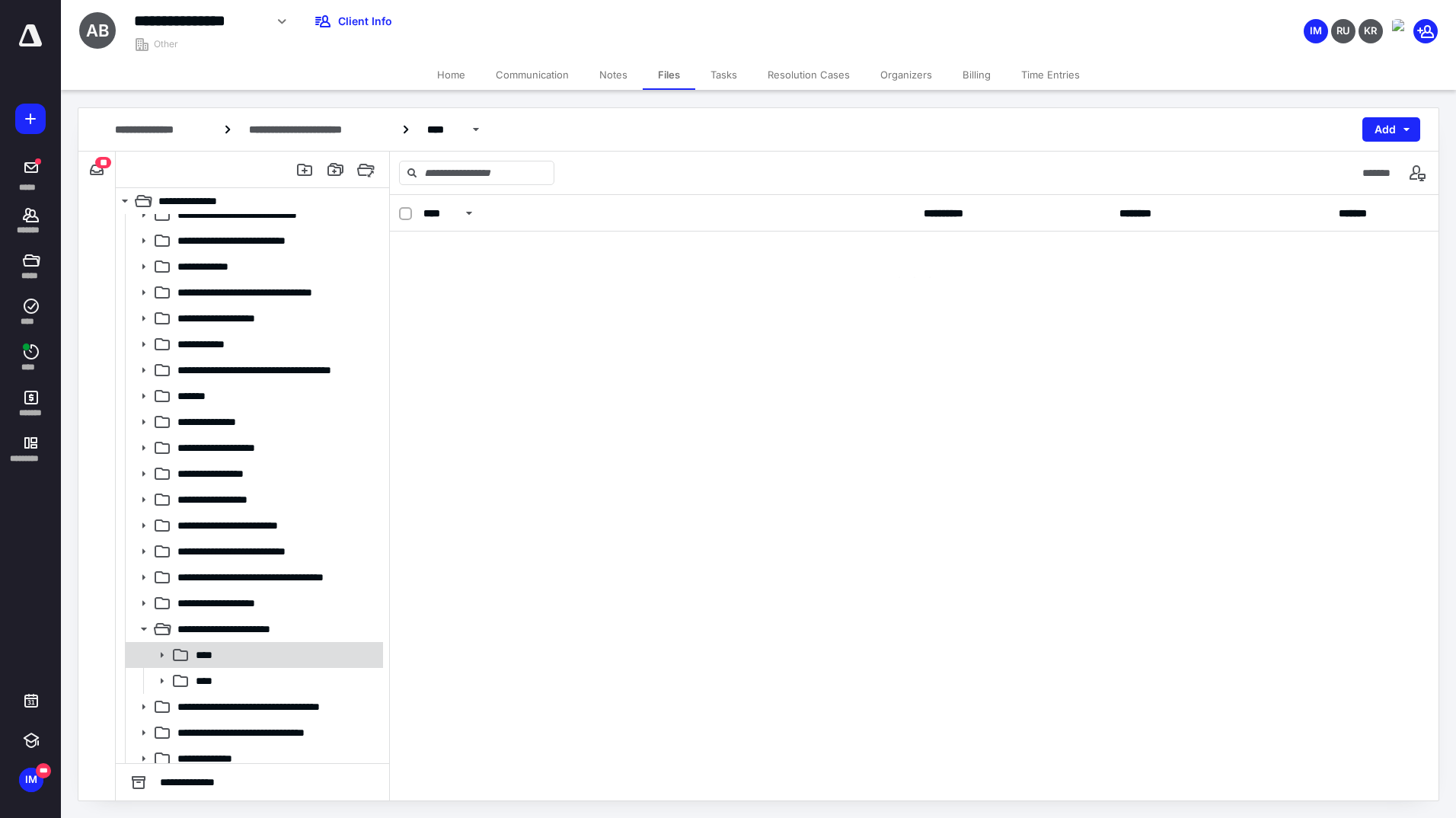 click on "****" at bounding box center [285, 655] 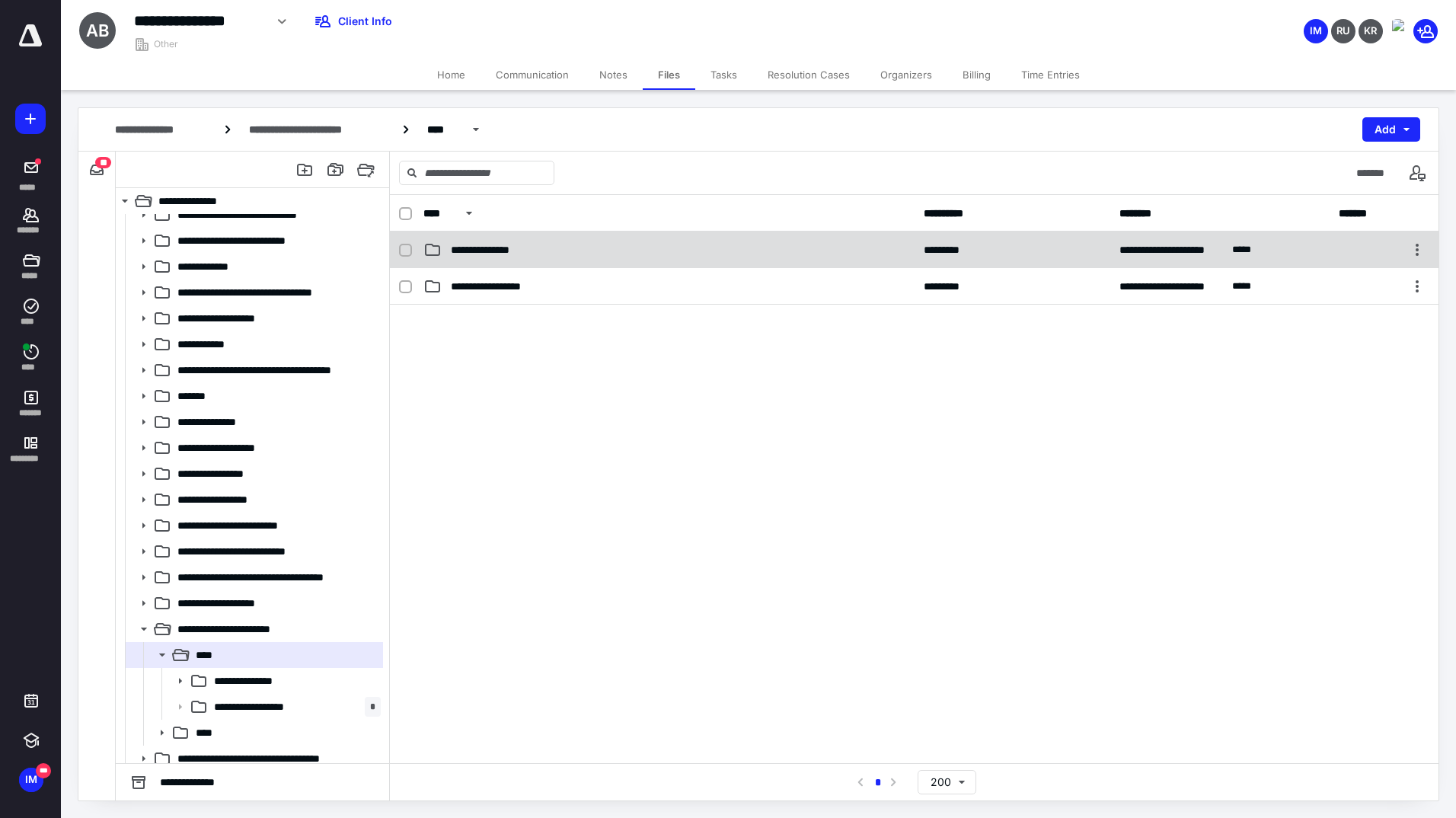 click on "**********" at bounding box center [669, 250] 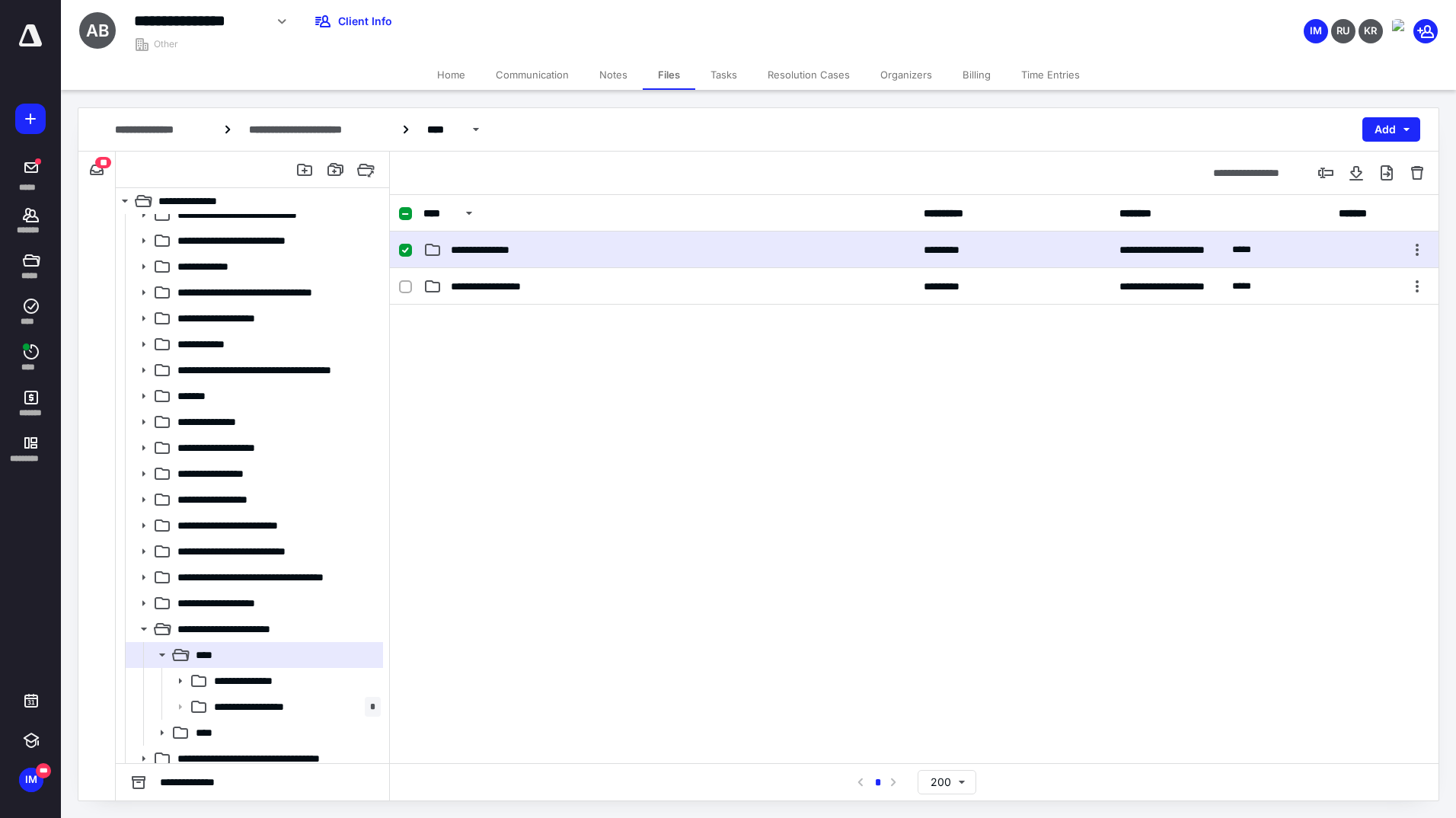 click on "**********" at bounding box center (669, 250) 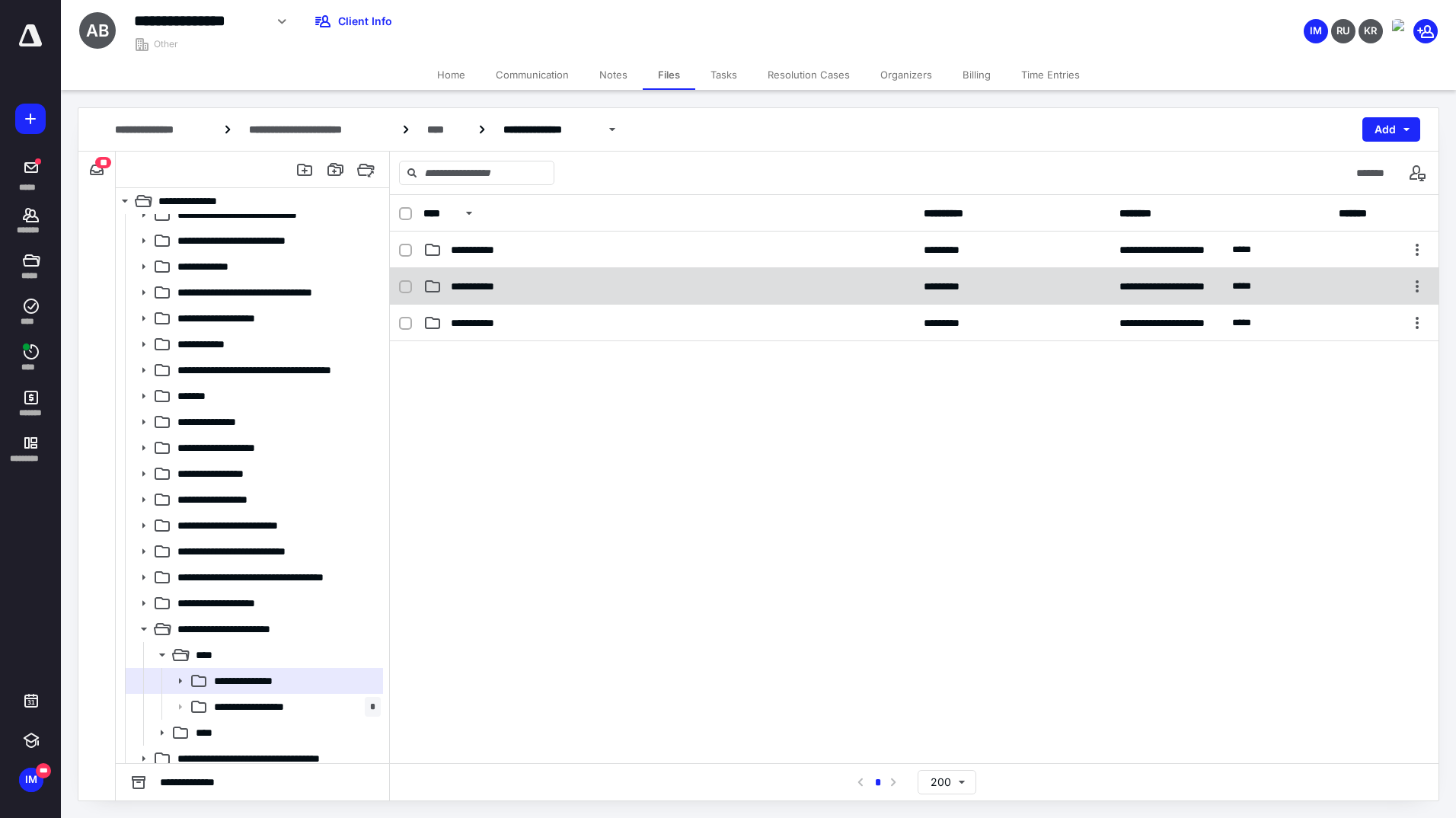 click on "**********" at bounding box center (669, 286) 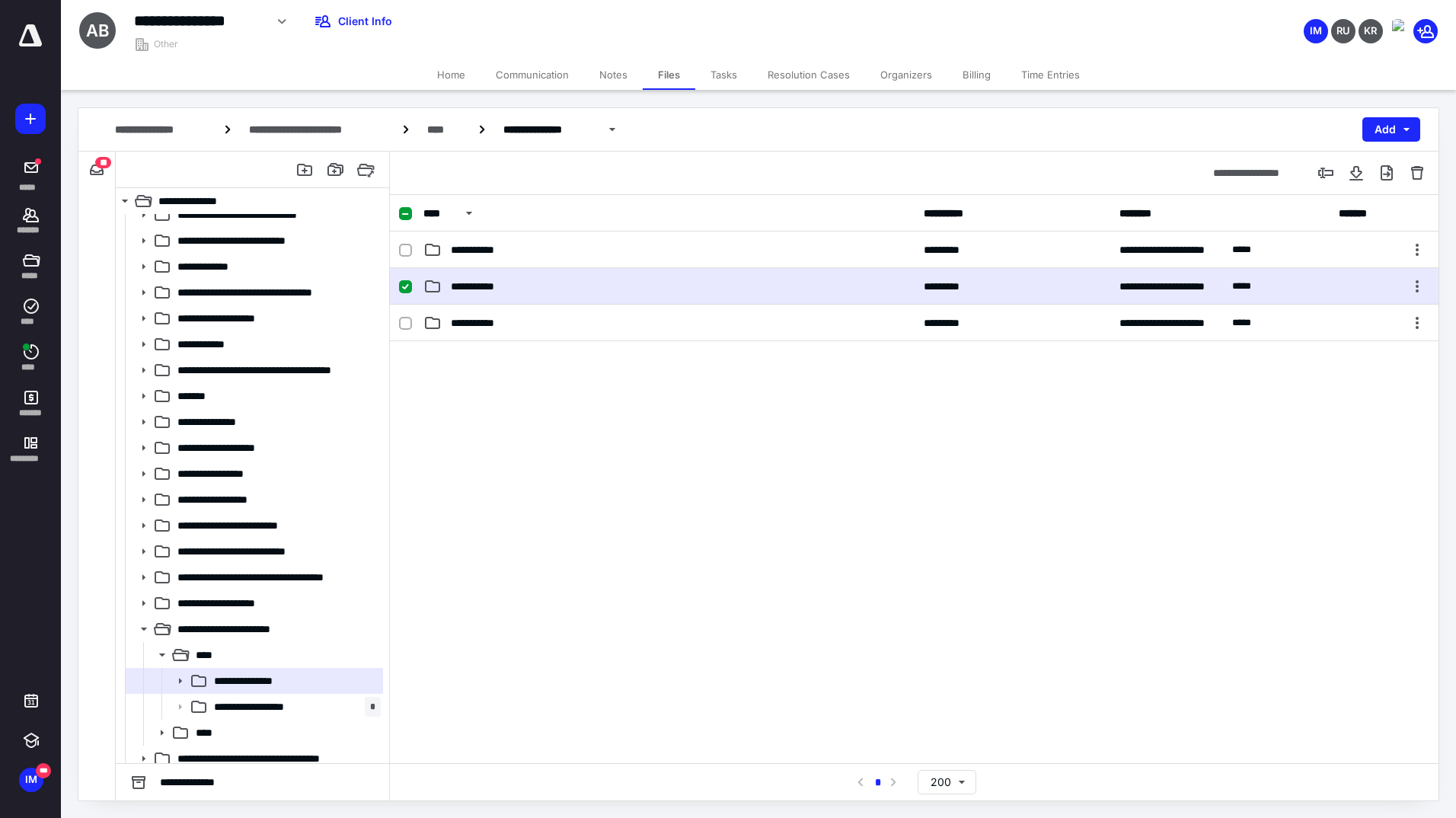 click on "**********" at bounding box center (669, 286) 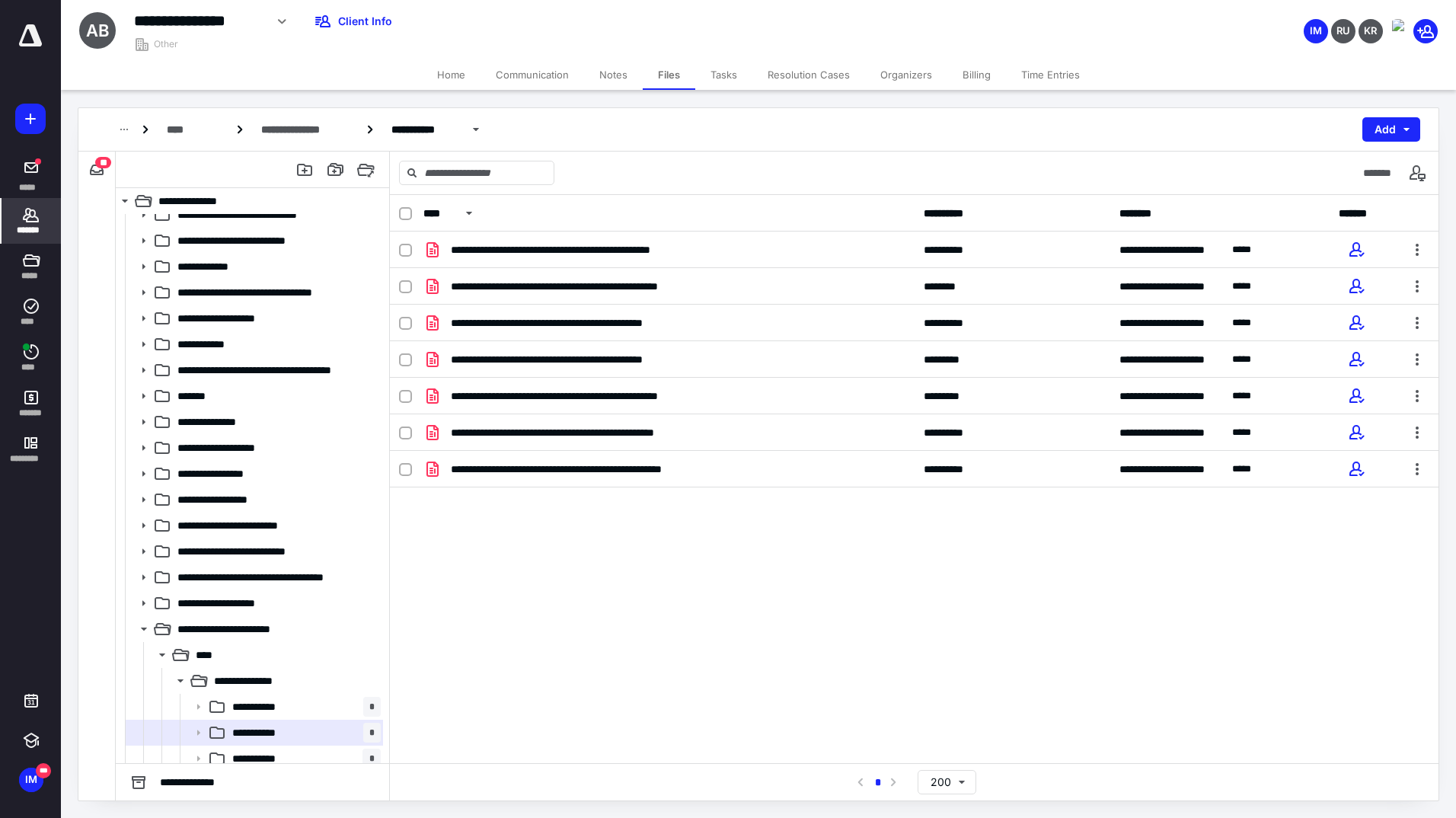 click 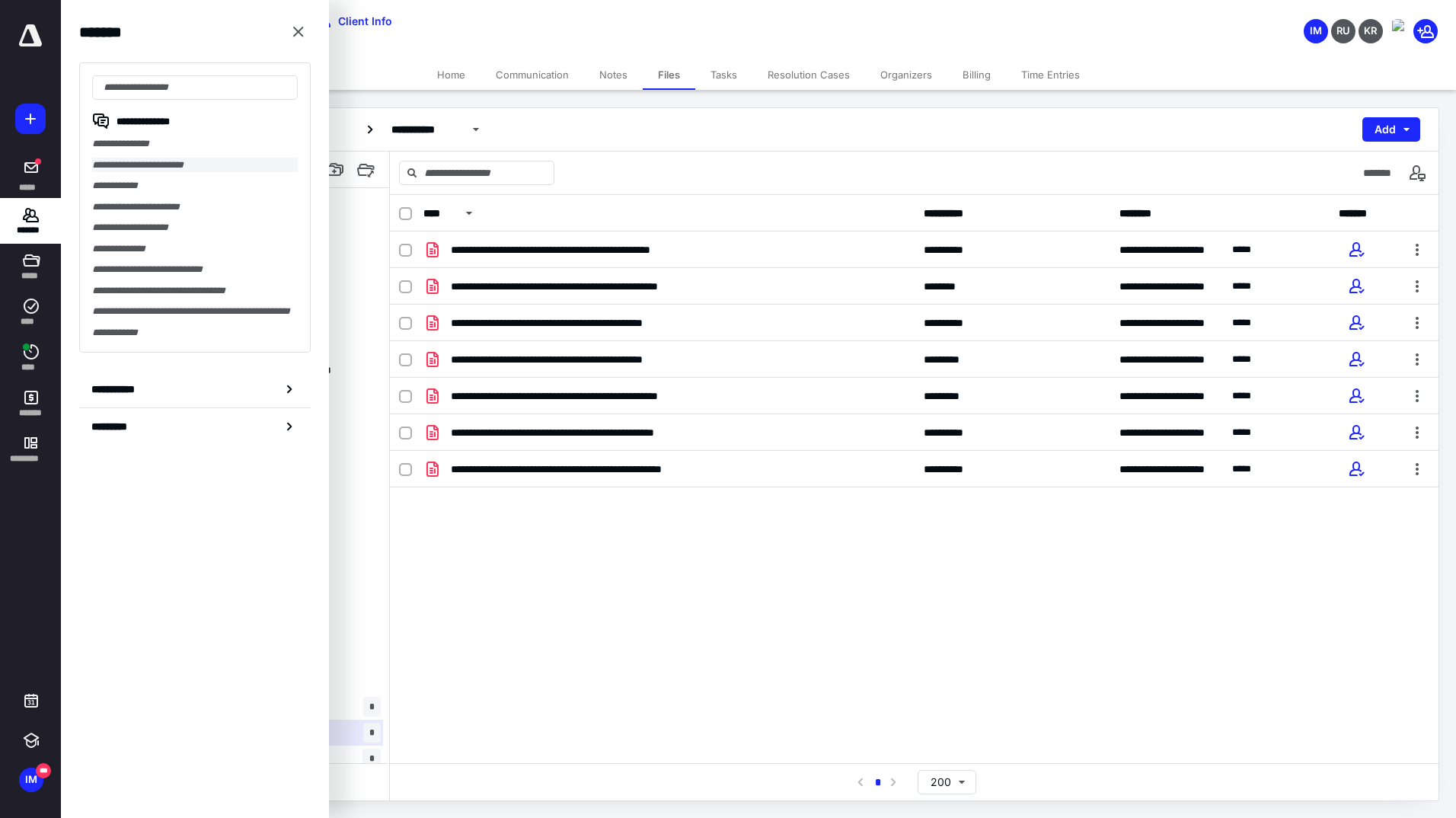 click on "**********" at bounding box center (195, 165) 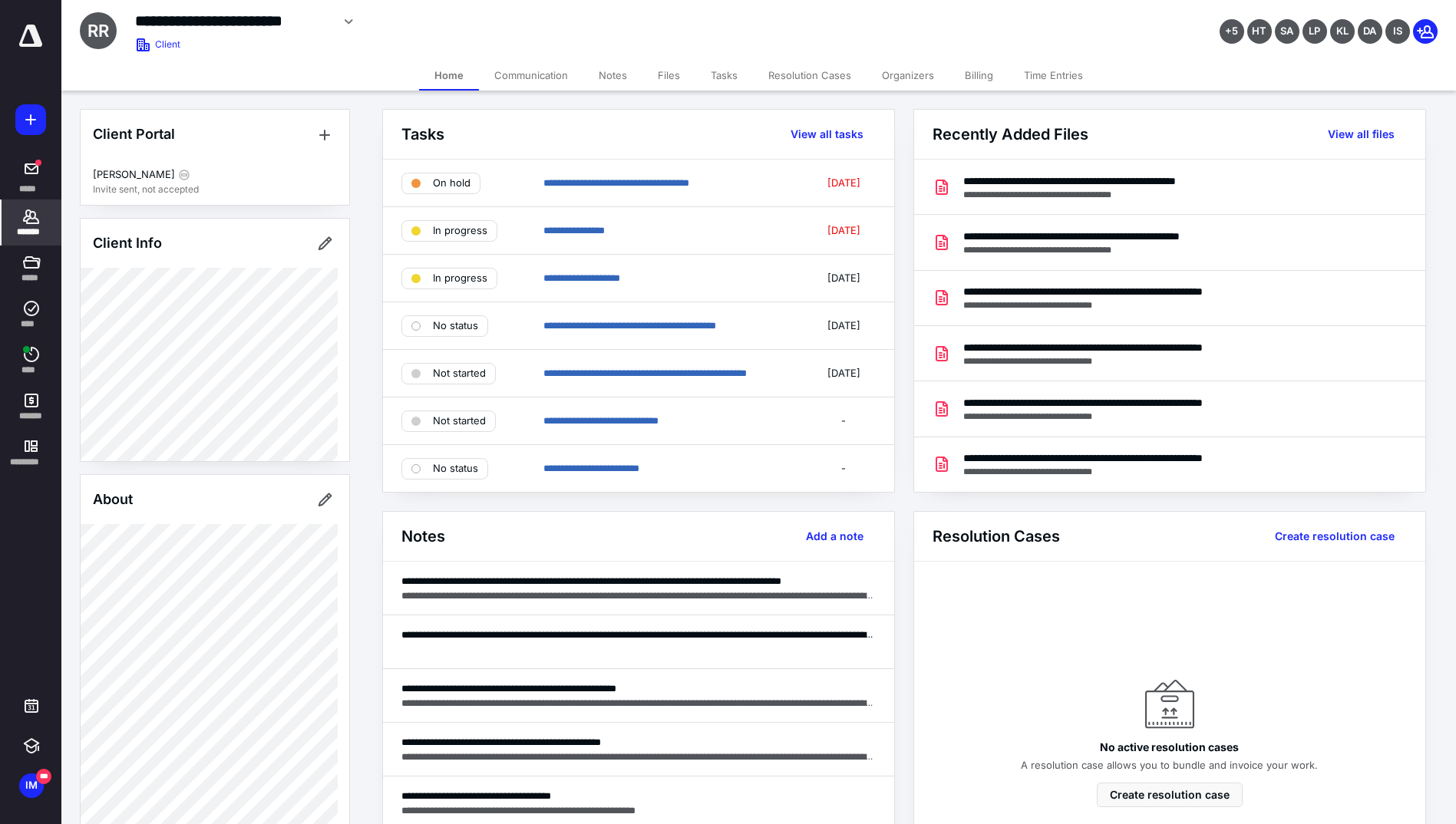 click on "Files" at bounding box center (669, 75) 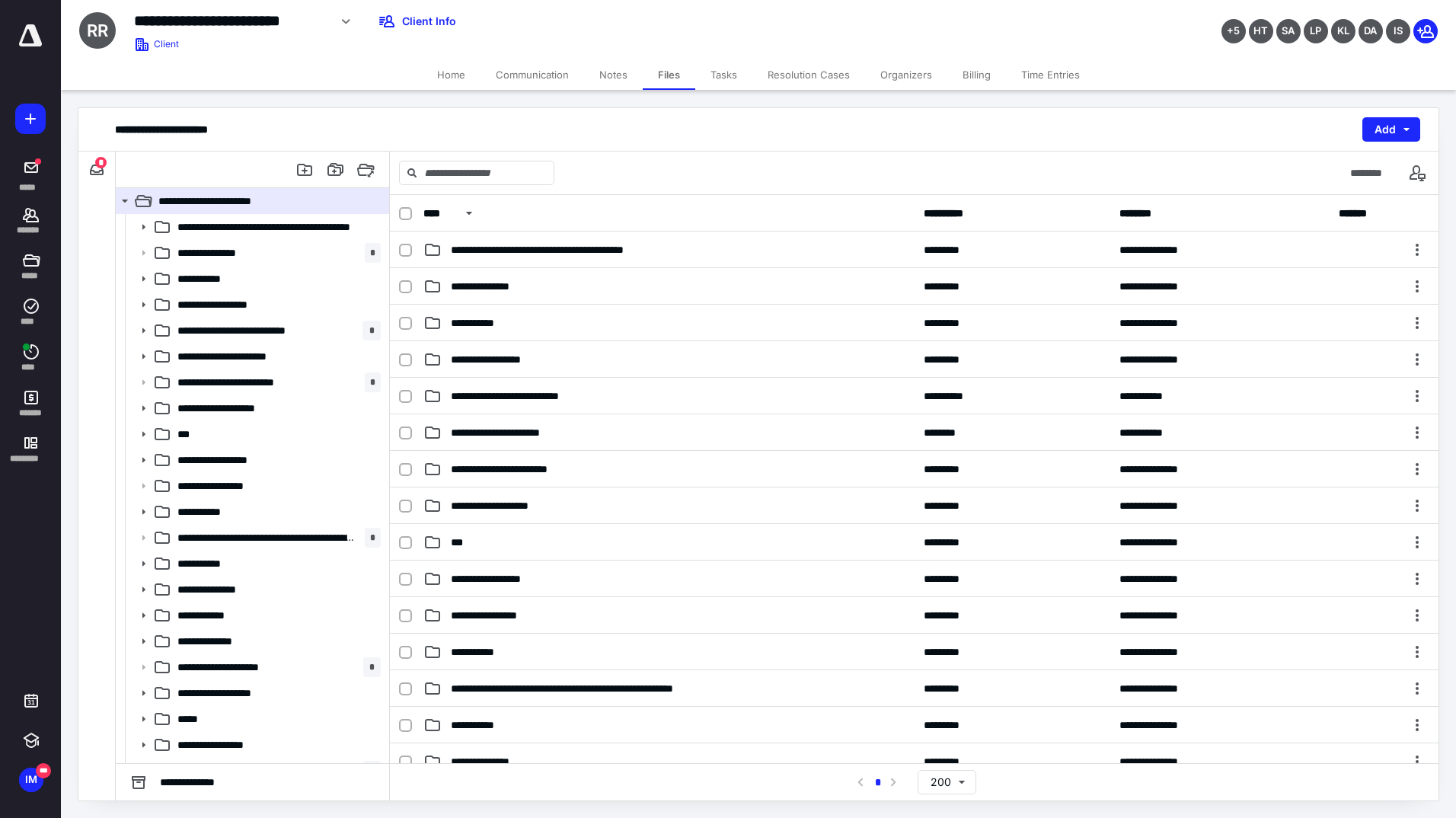 click on "Time Entries" at bounding box center [1050, 75] 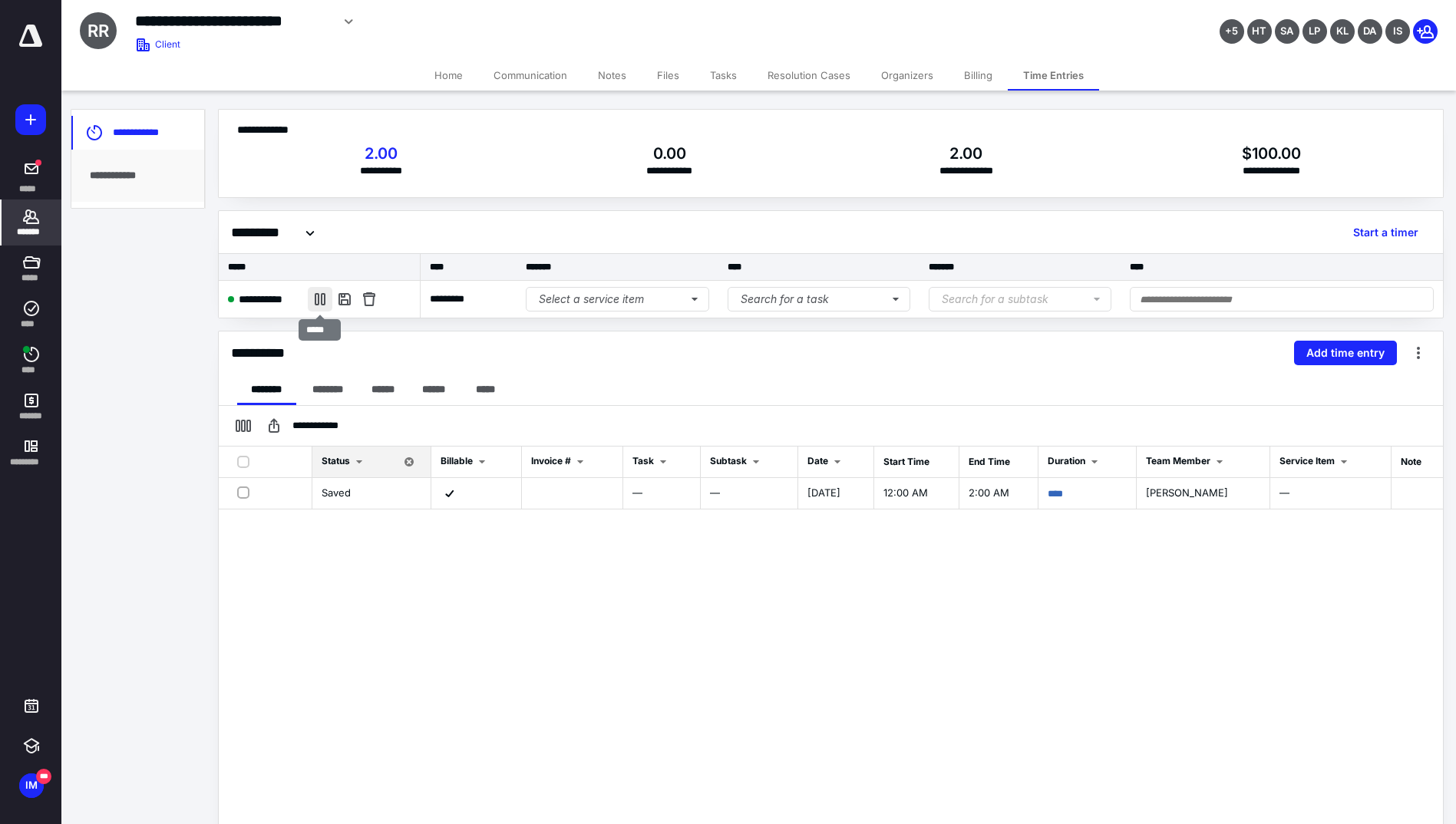 click at bounding box center (320, 299) 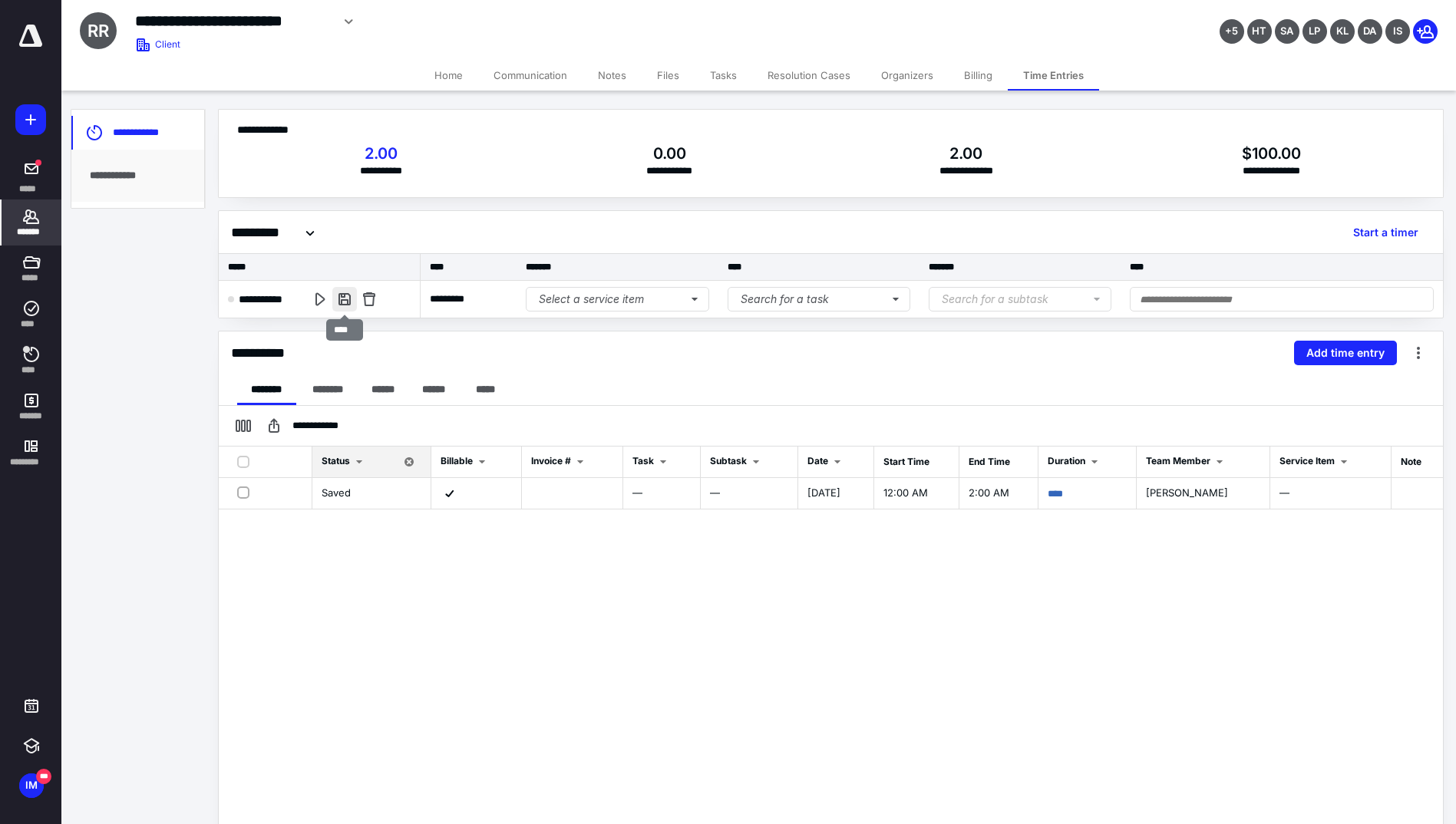 click at bounding box center (345, 299) 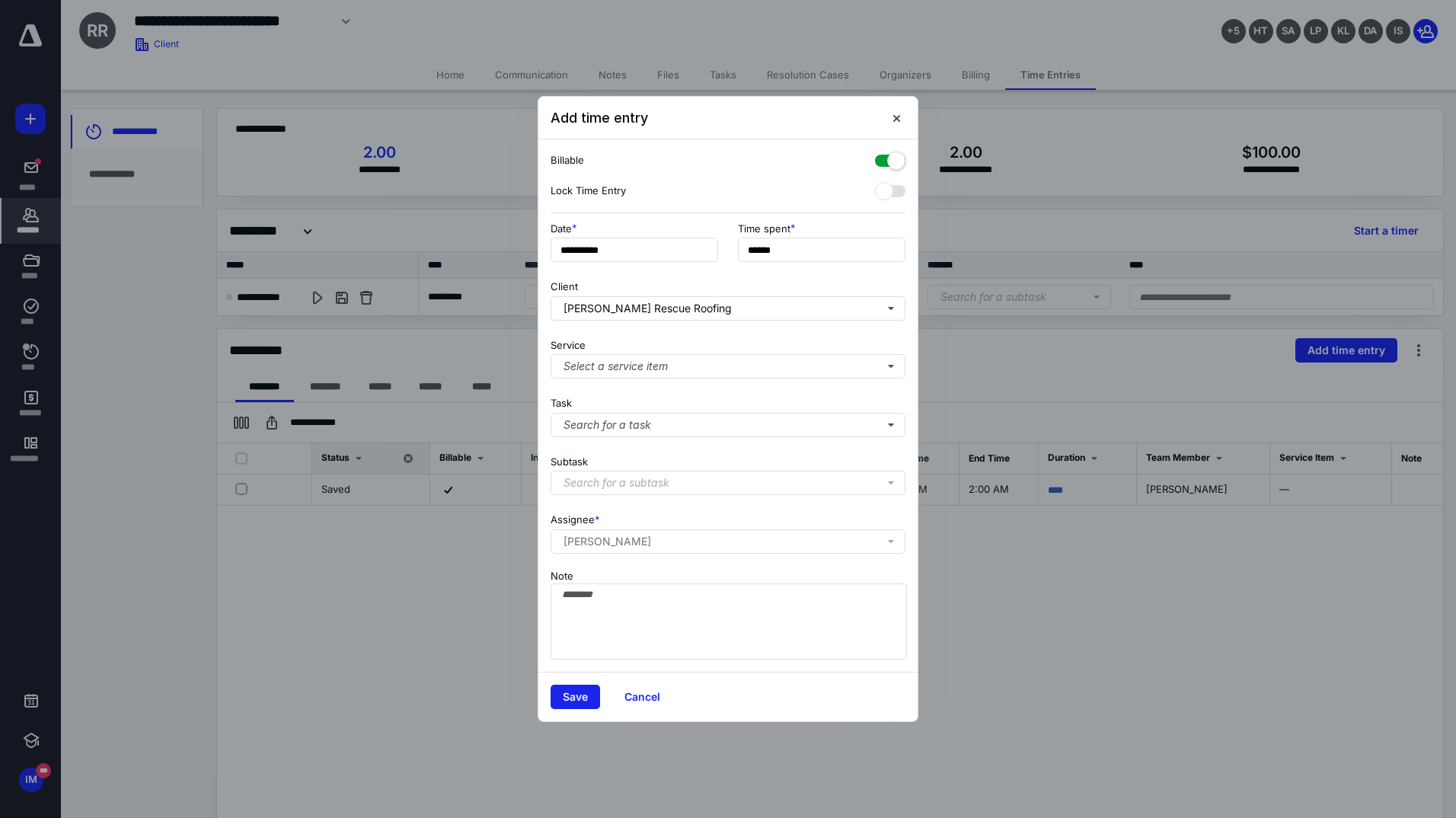 click on "Save" at bounding box center (575, 697) 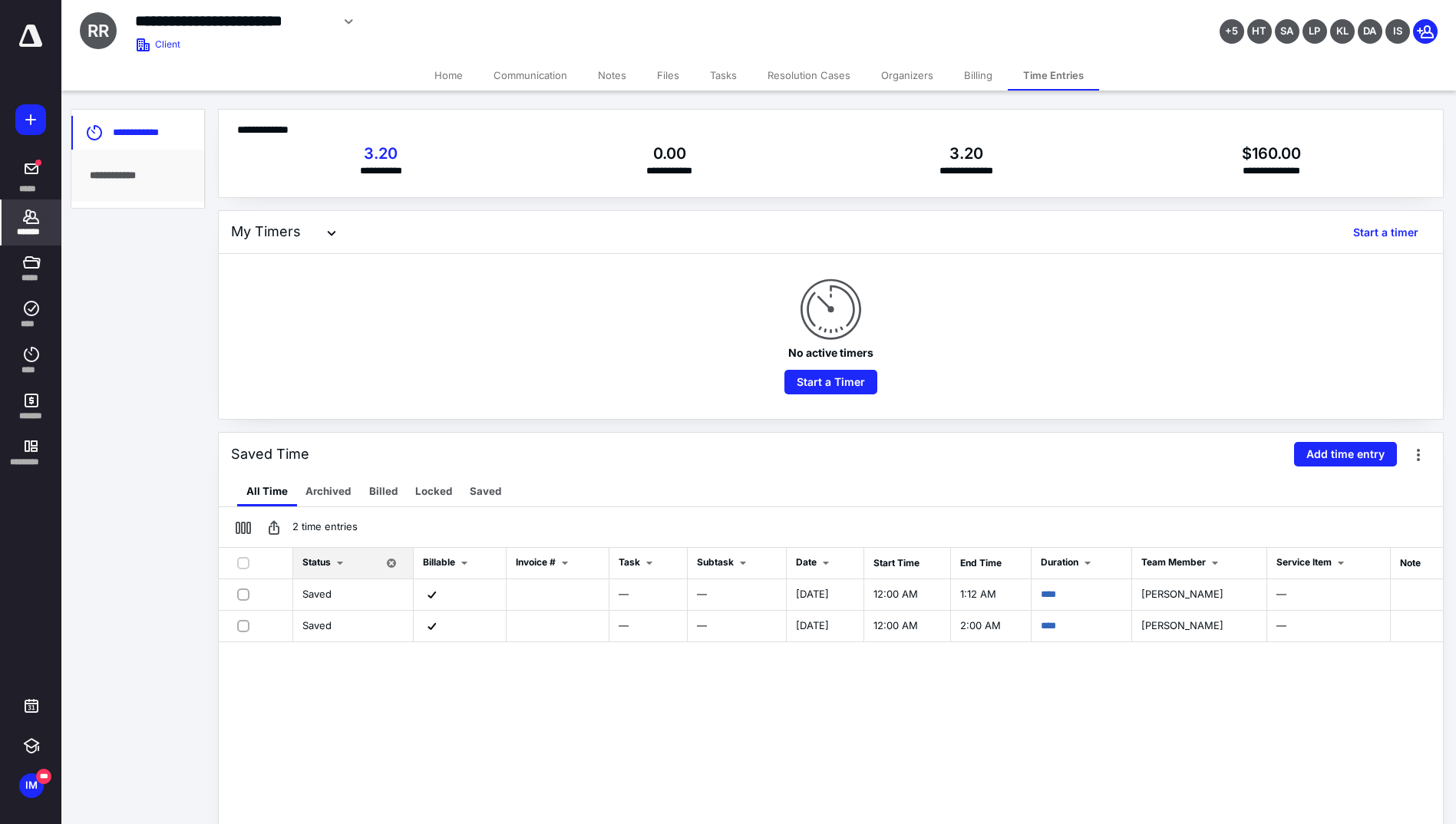 click 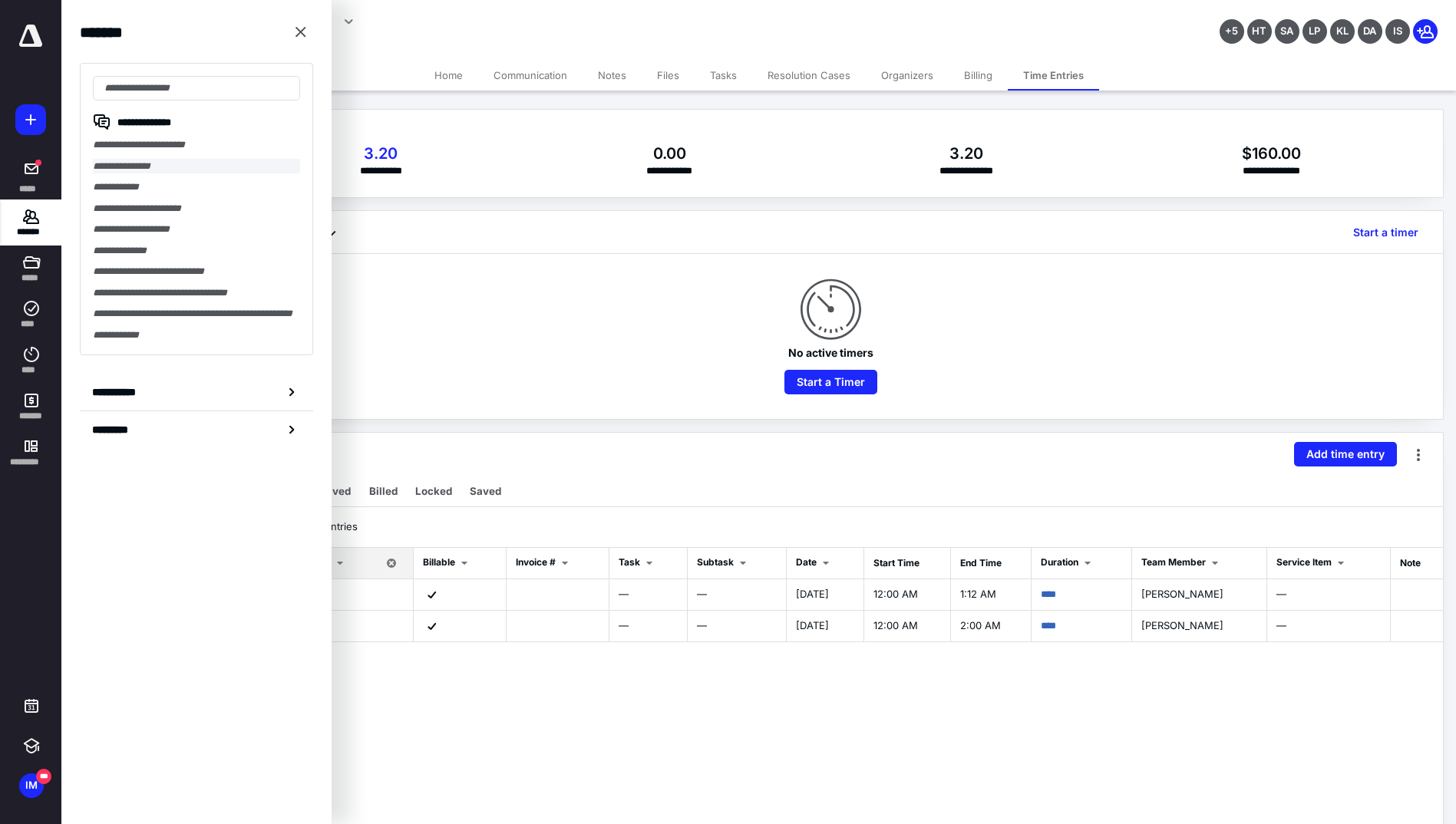 click on "**********" at bounding box center (196, 166) 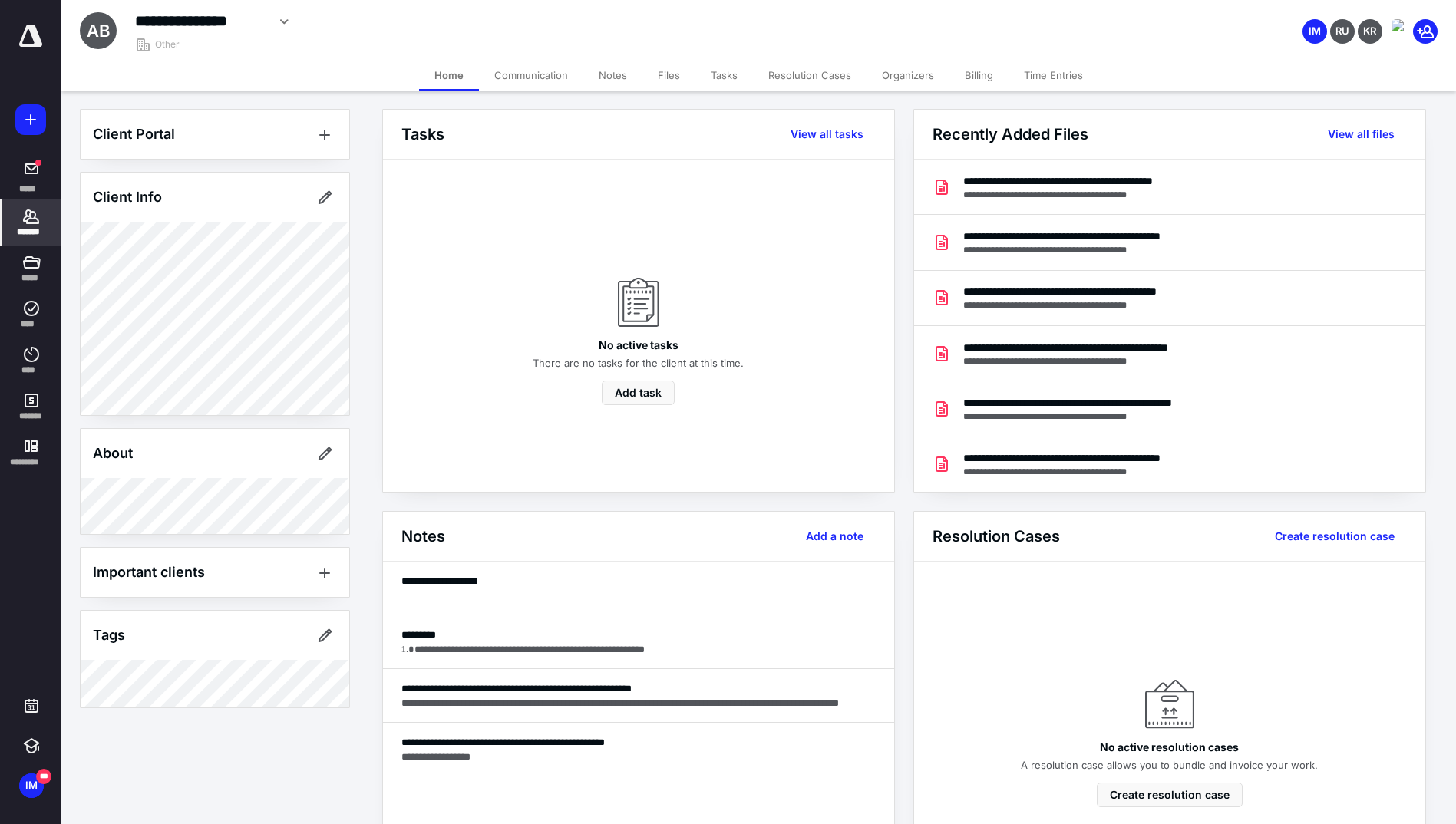 click on "*******" at bounding box center [31, 232] 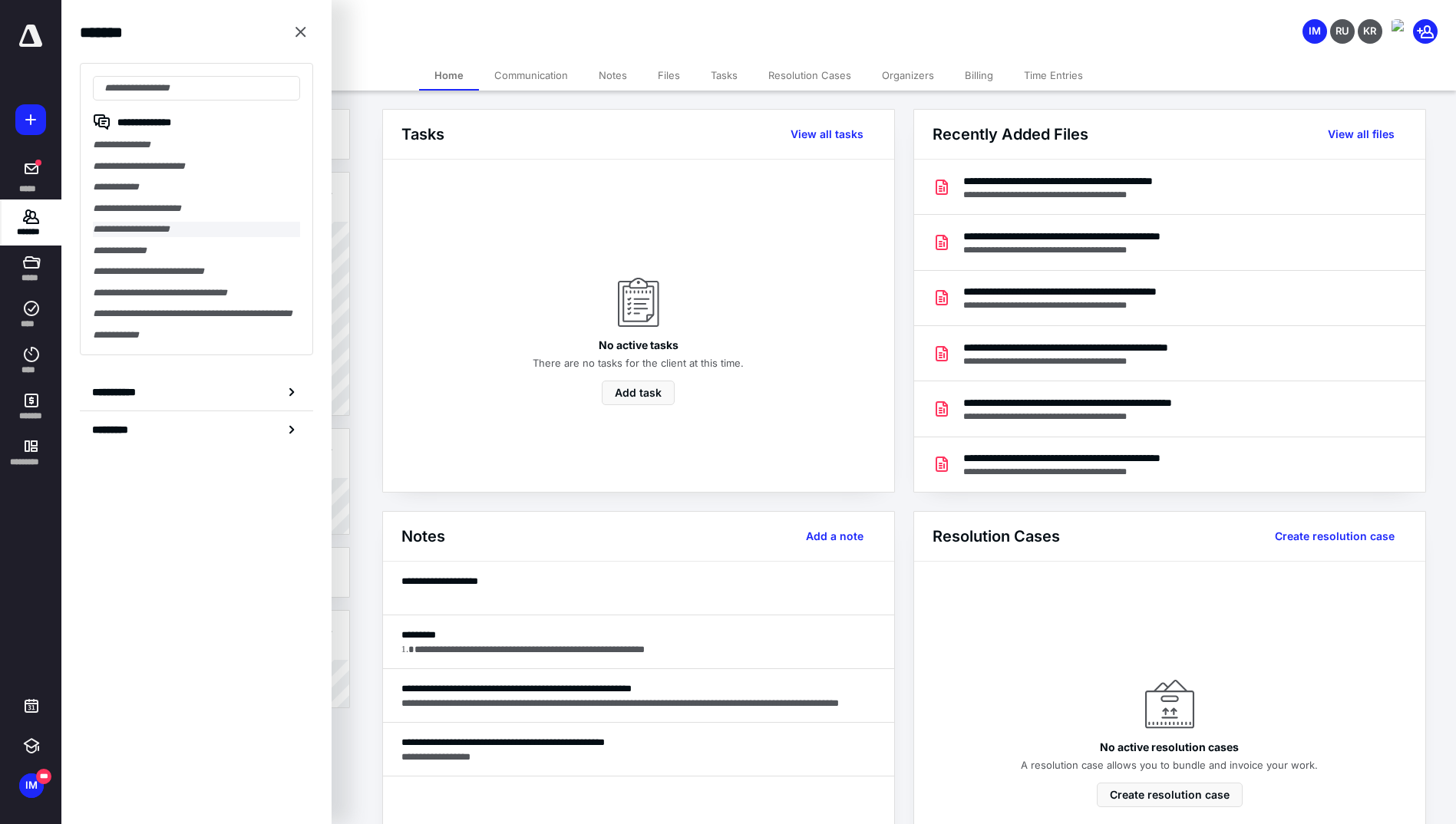 click on "**********" at bounding box center [196, 229] 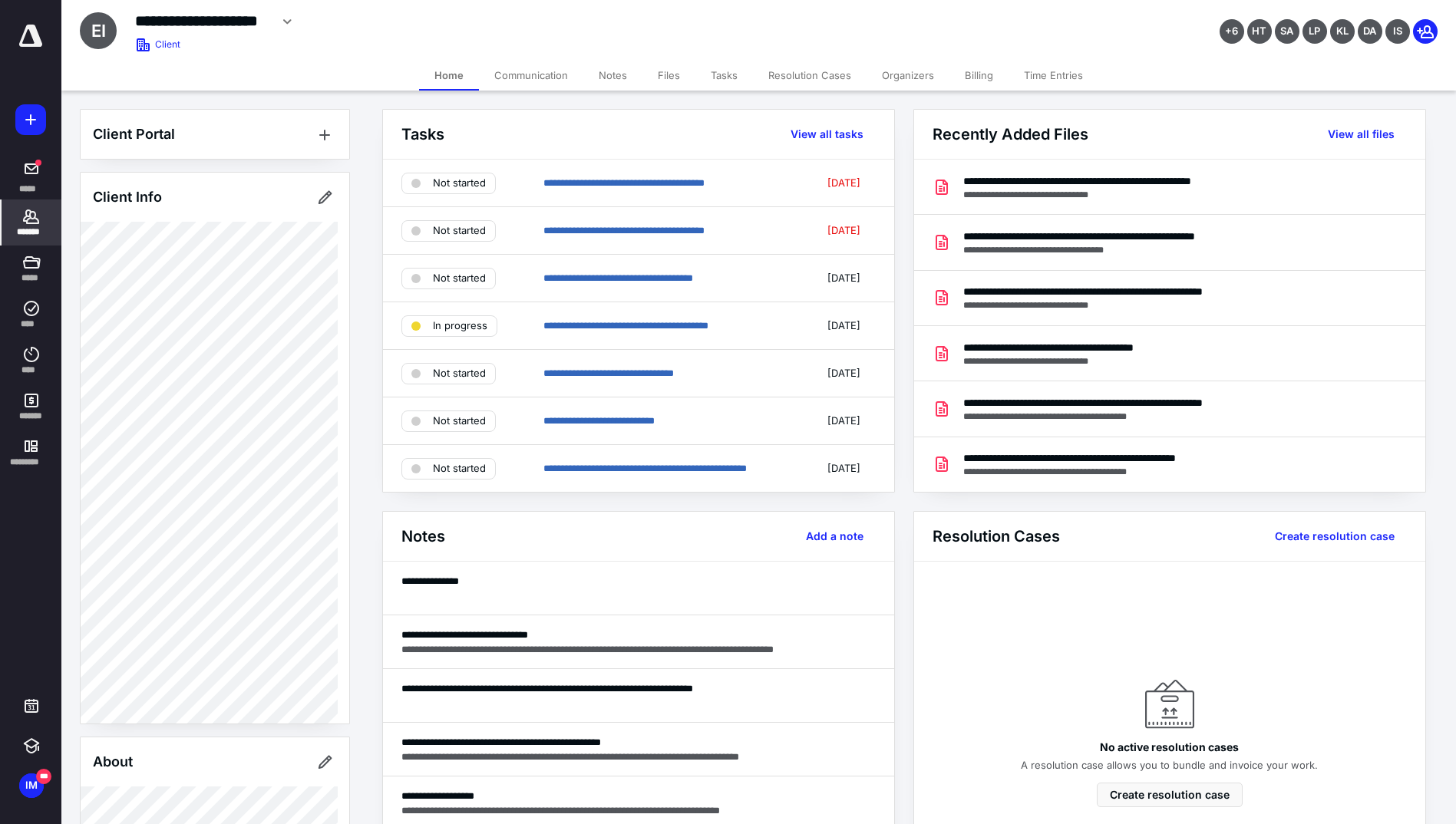 click on "Time Entries" at bounding box center [1053, 75] 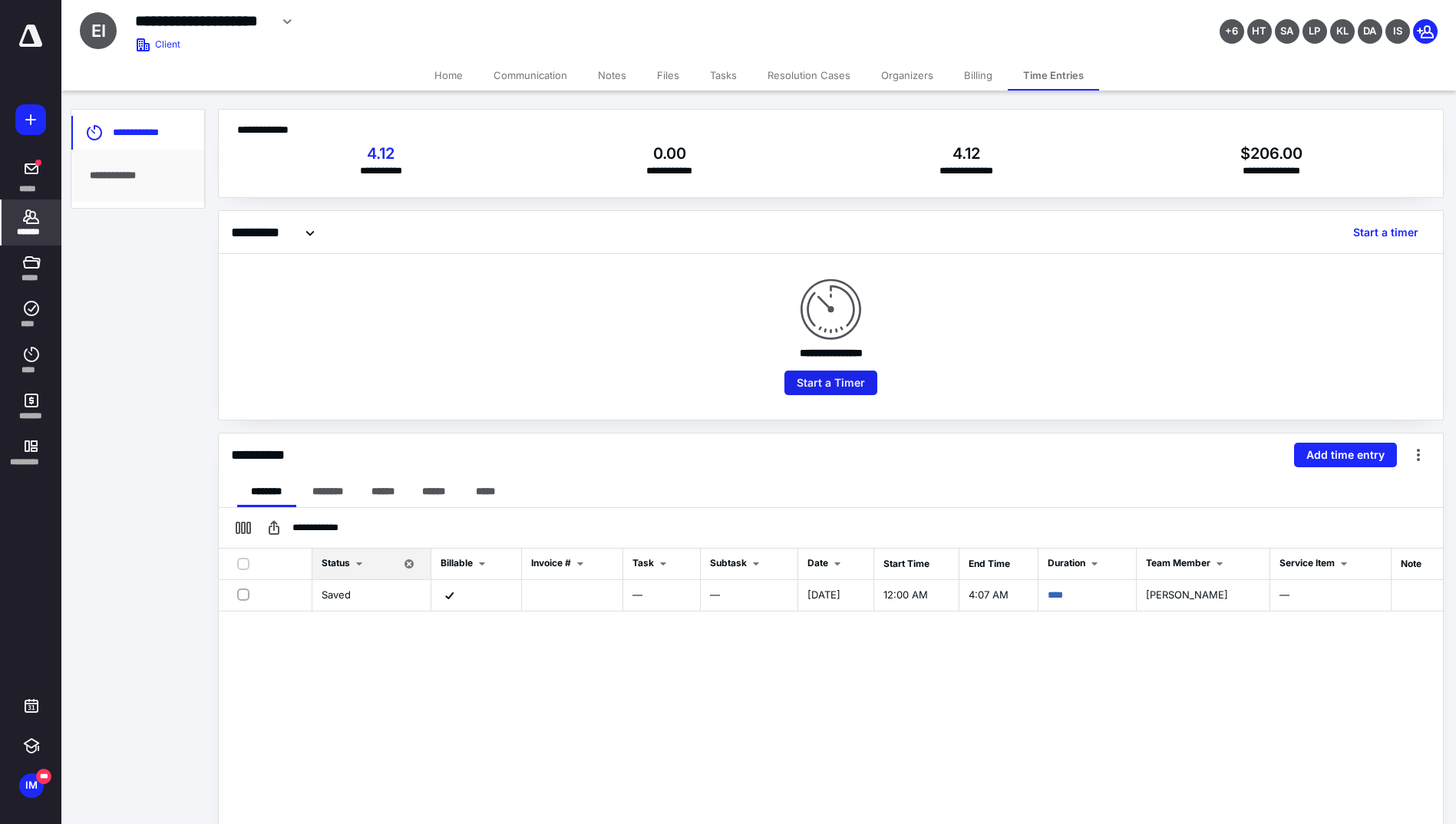 click on "Start a Timer" at bounding box center (830, 383) 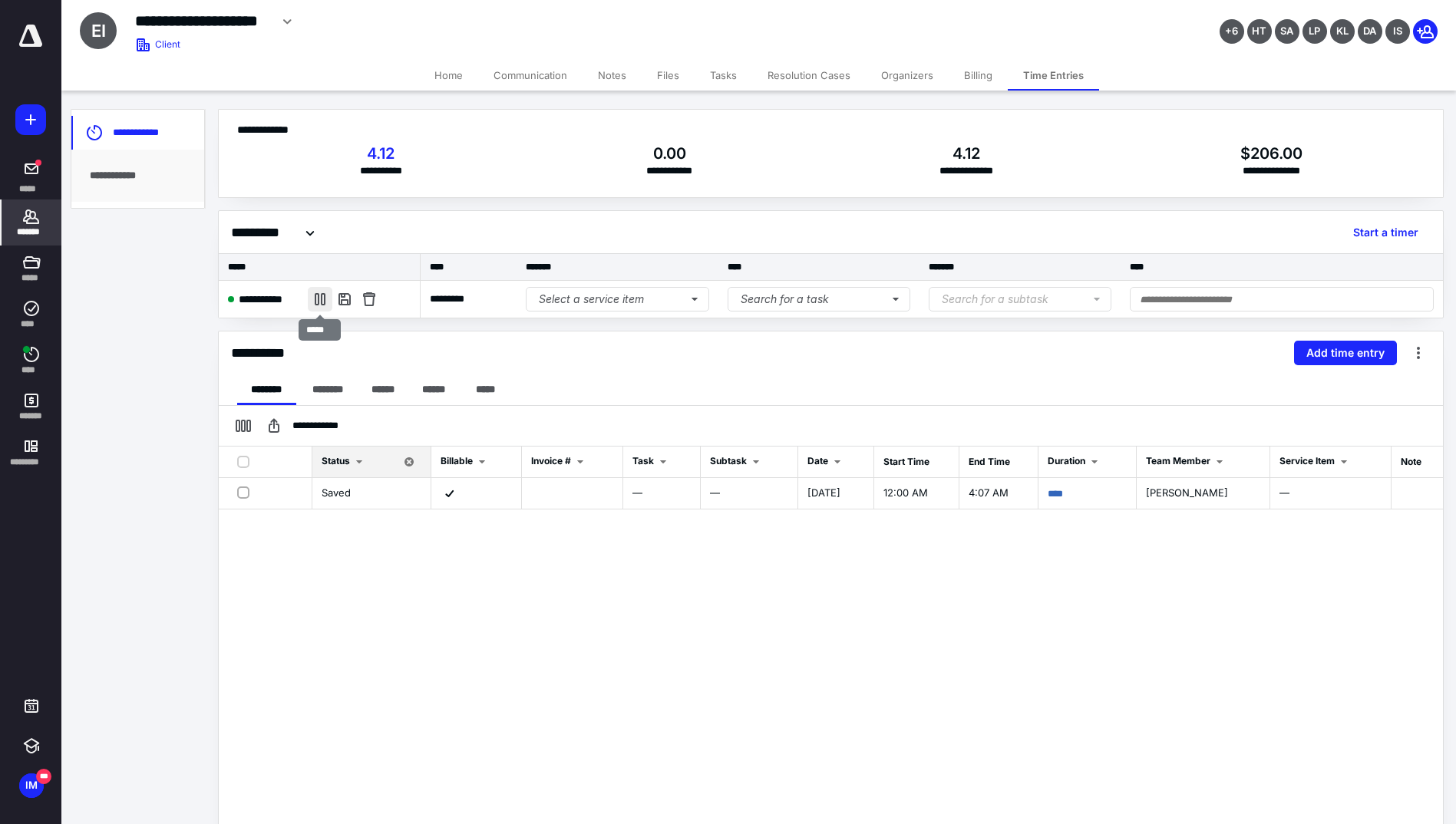 click at bounding box center [320, 299] 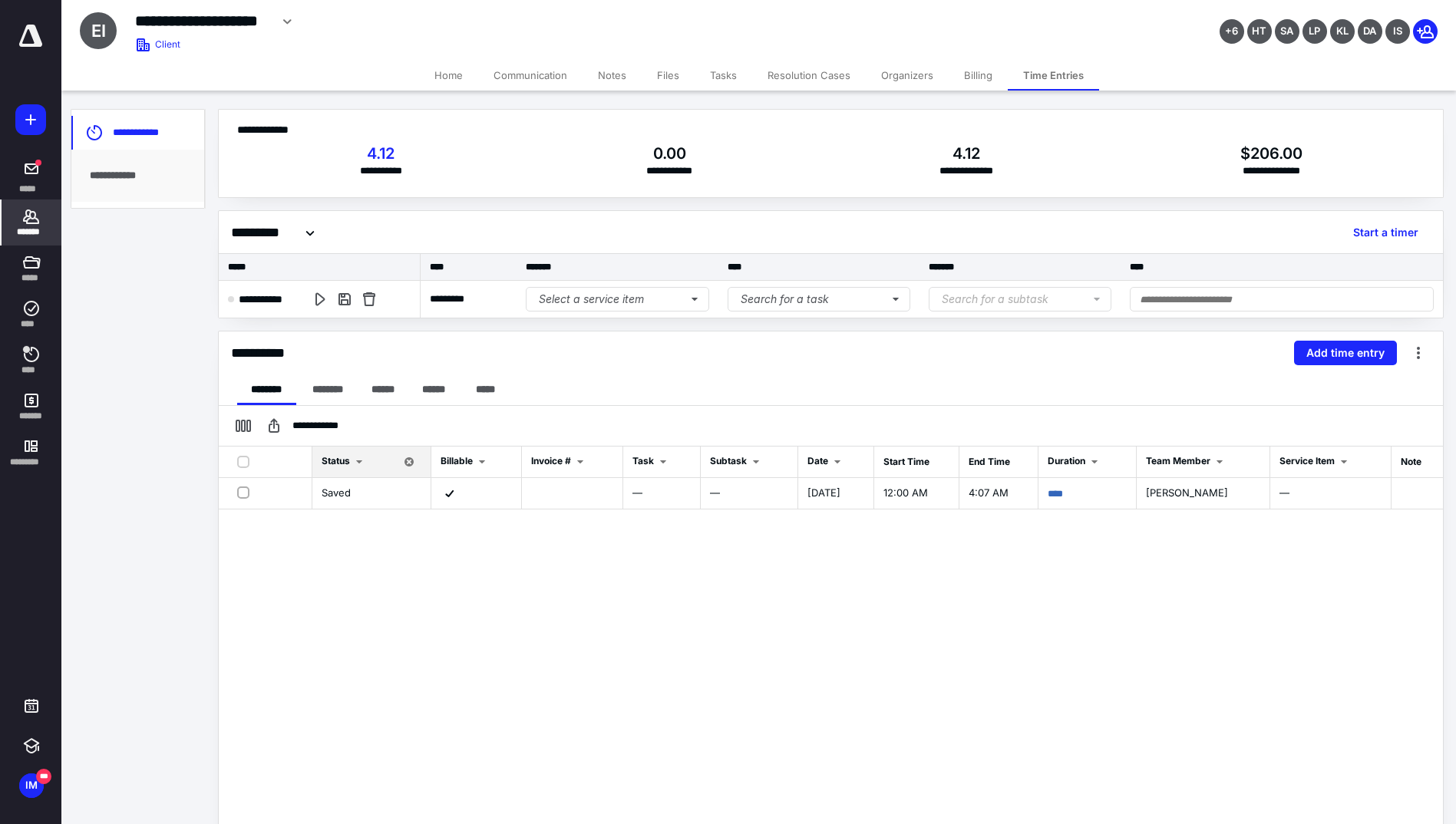 click on "*******" at bounding box center (31, 232) 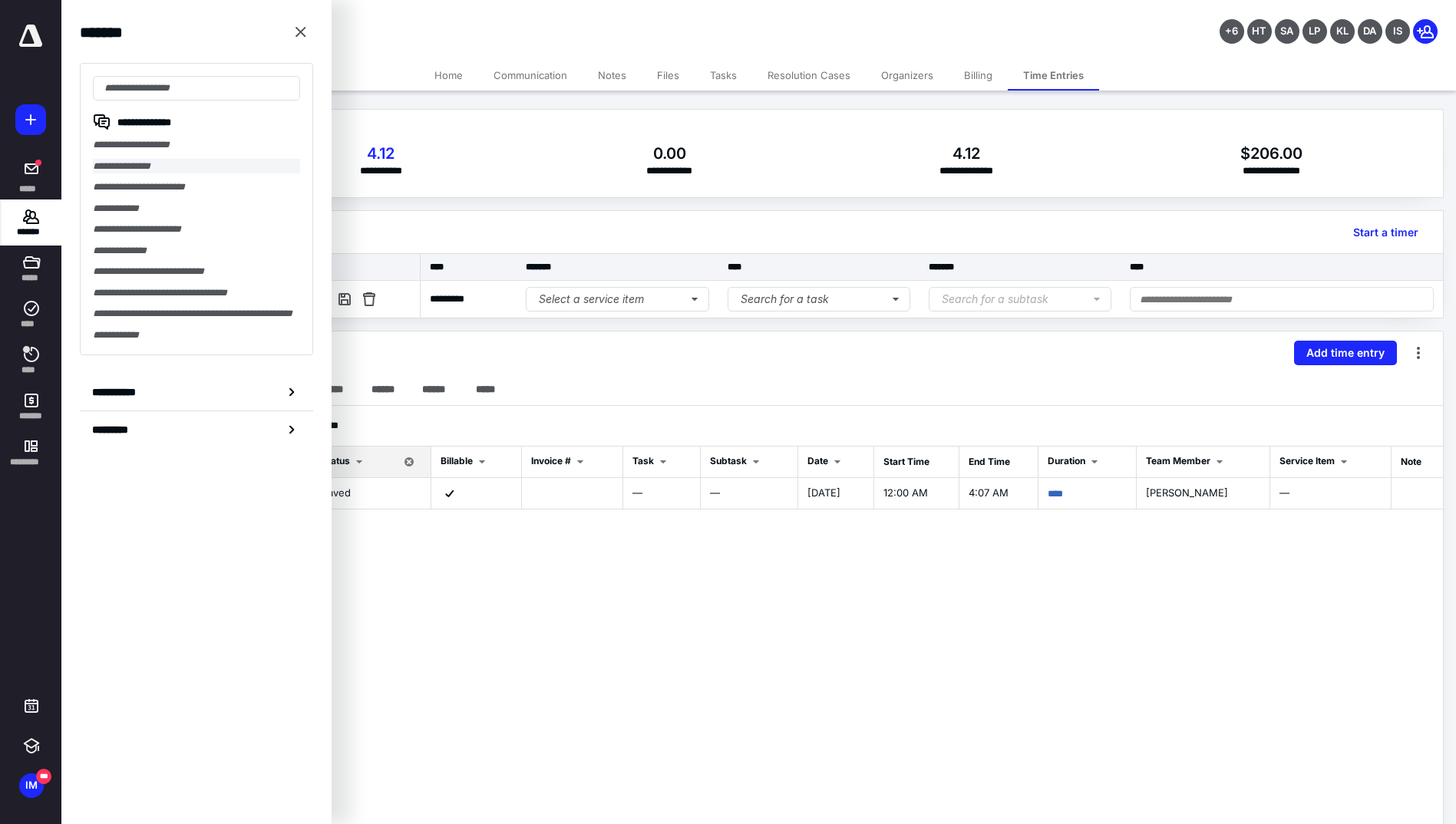 click on "**********" at bounding box center (196, 166) 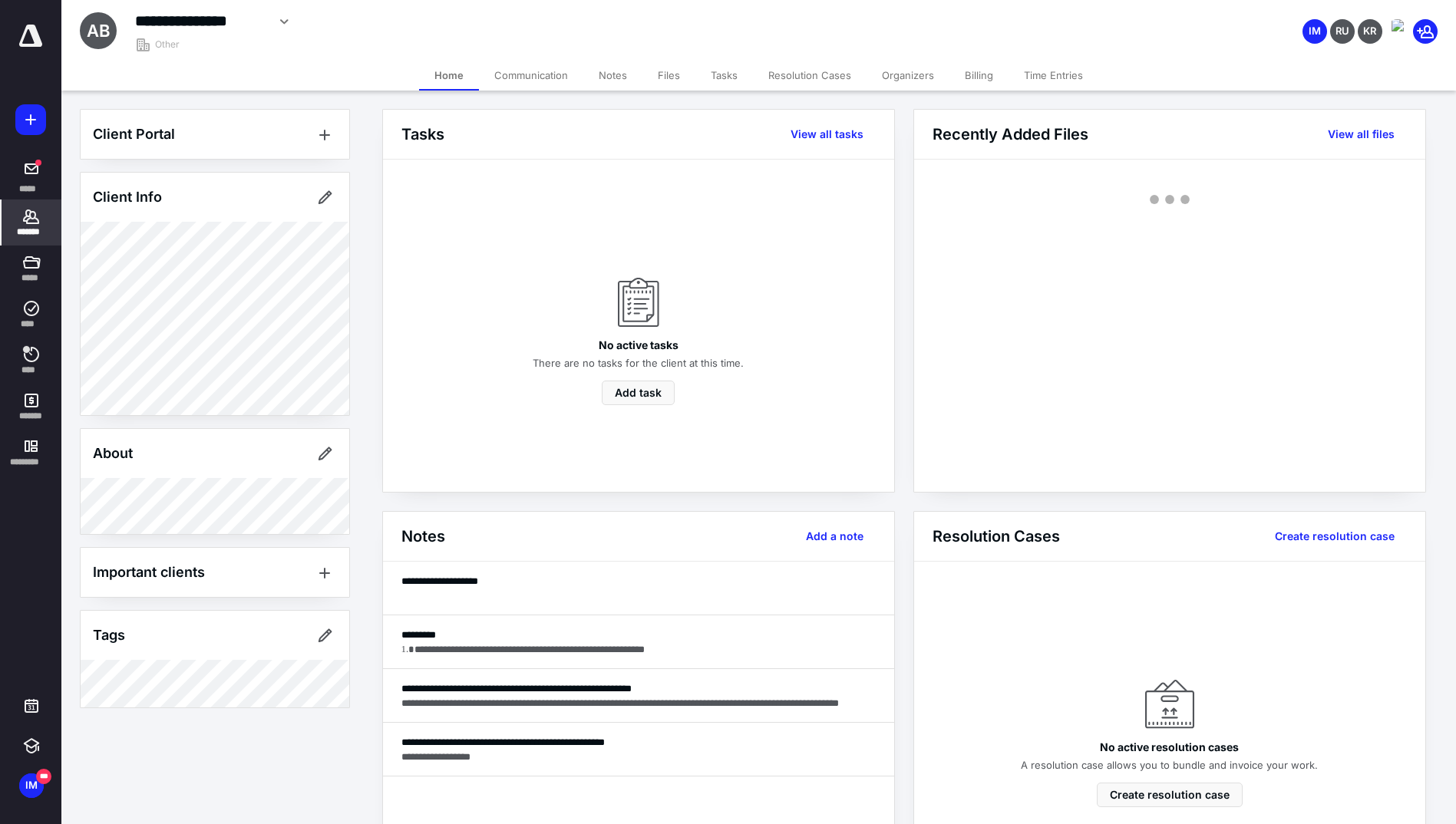 click on "Files" at bounding box center (669, 75) 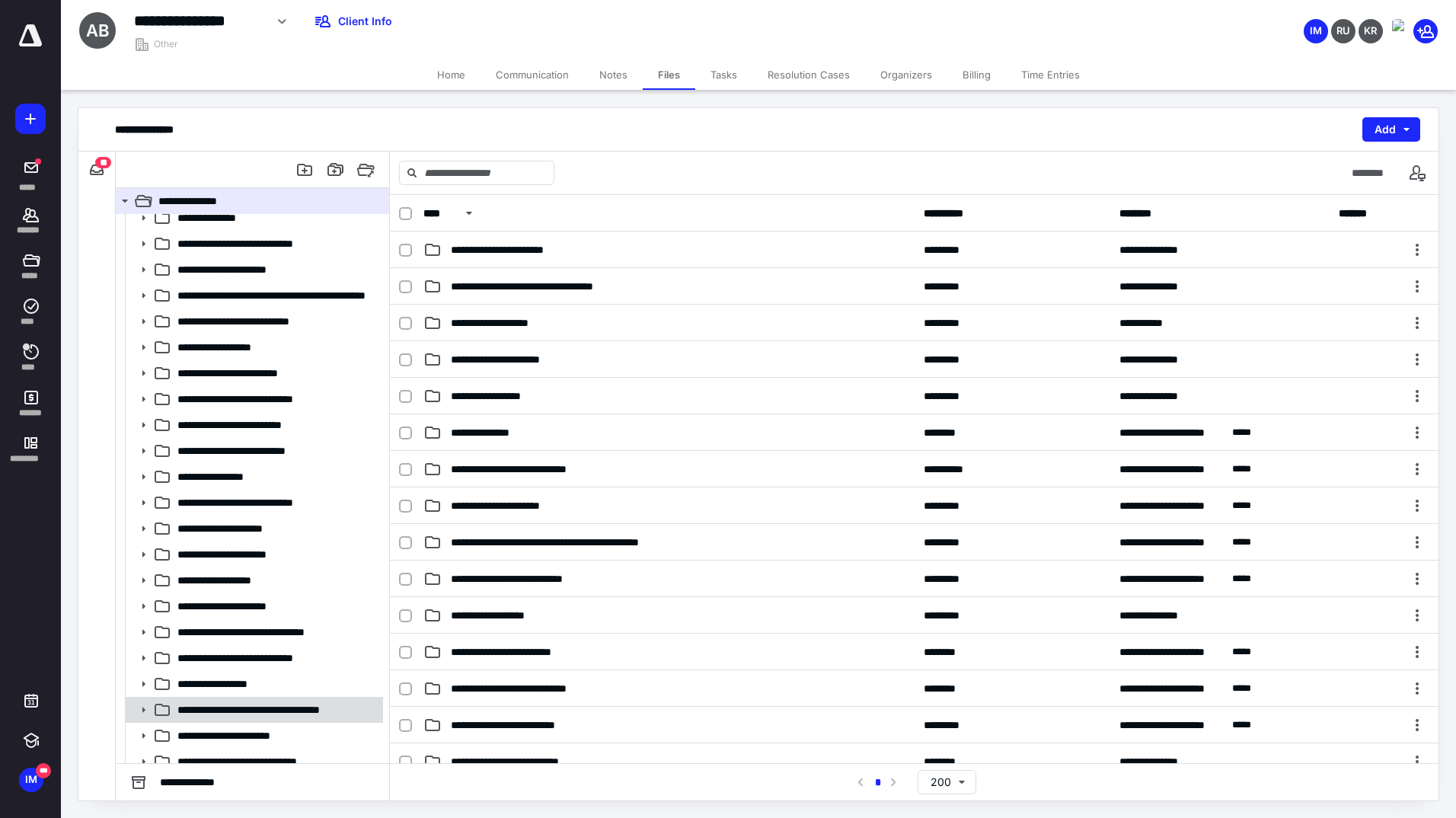 scroll, scrollTop: 152, scrollLeft: 0, axis: vertical 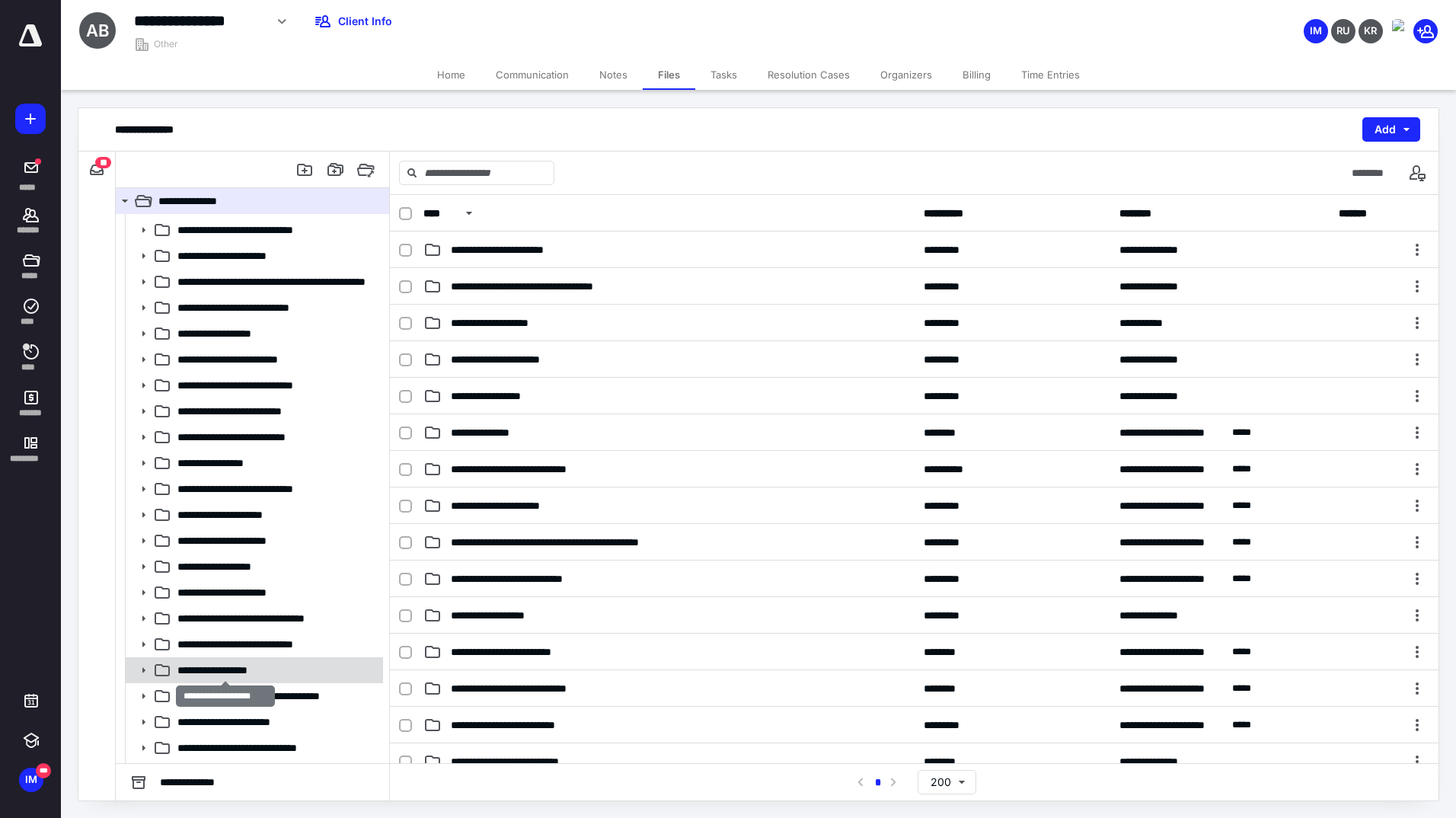 click on "**********" at bounding box center [225, 670] 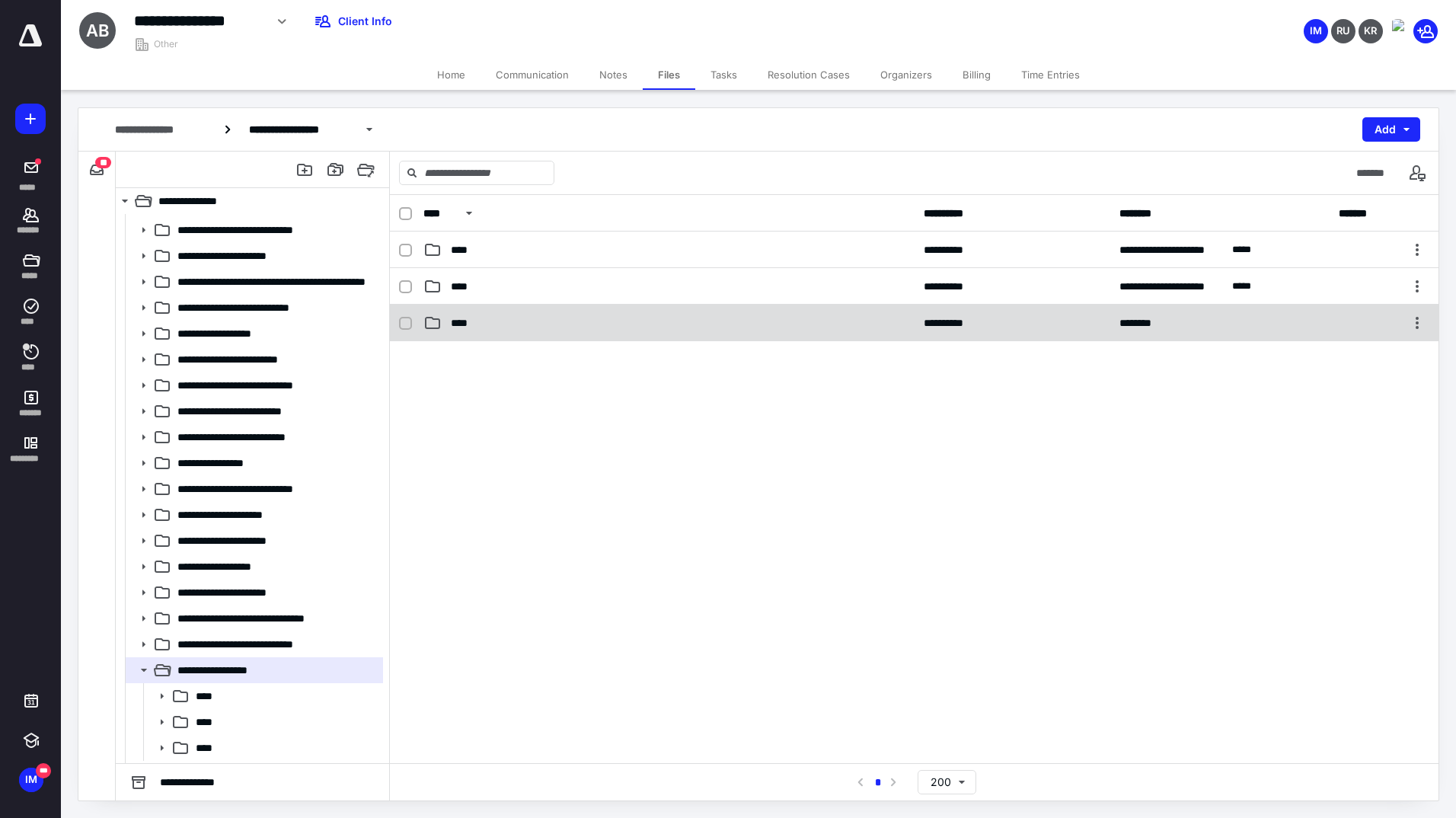 click on "**********" at bounding box center (914, 323) 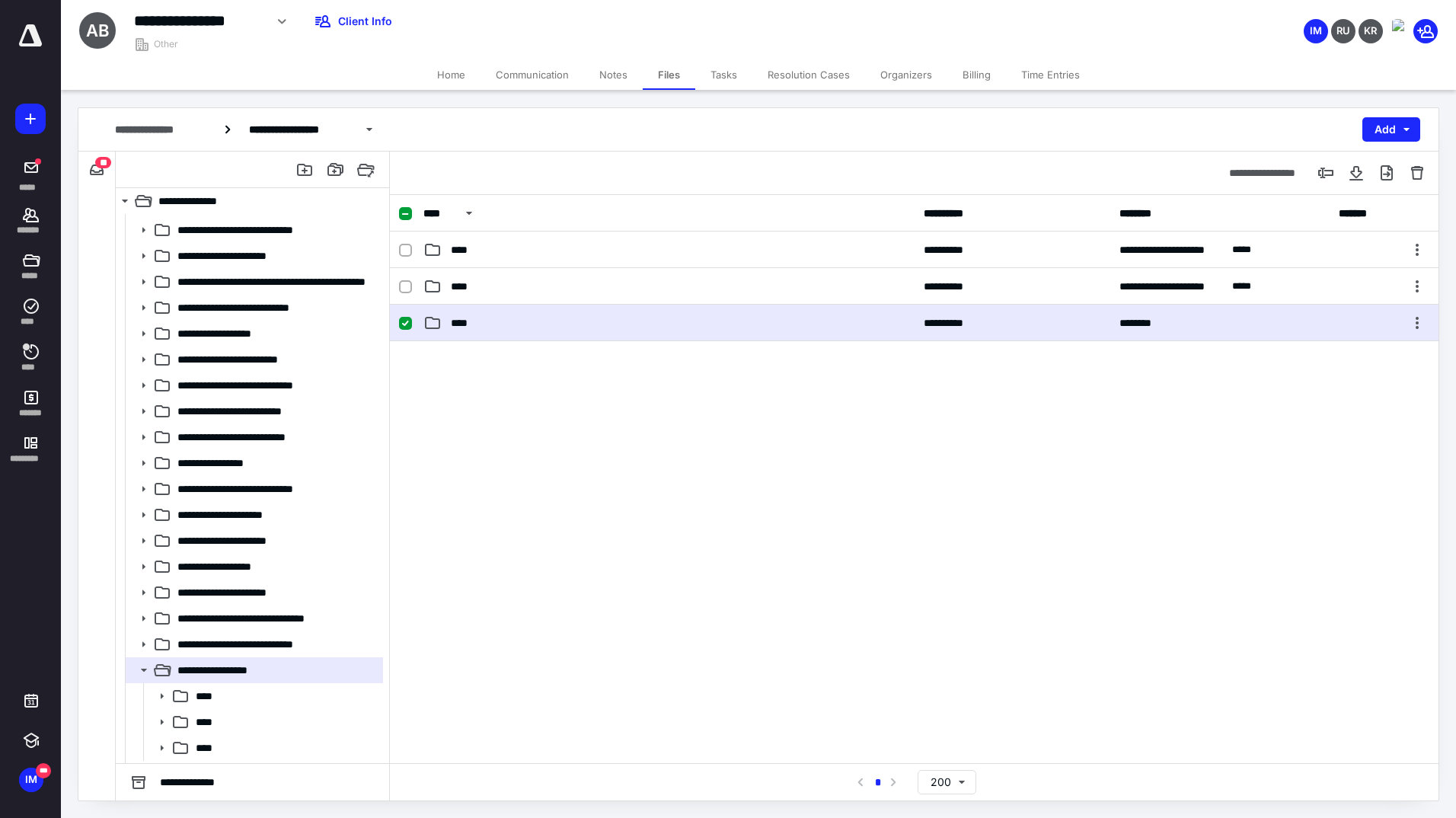 drag, startPoint x: 452, startPoint y: 334, endPoint x: 401, endPoint y: 318, distance: 53.45091 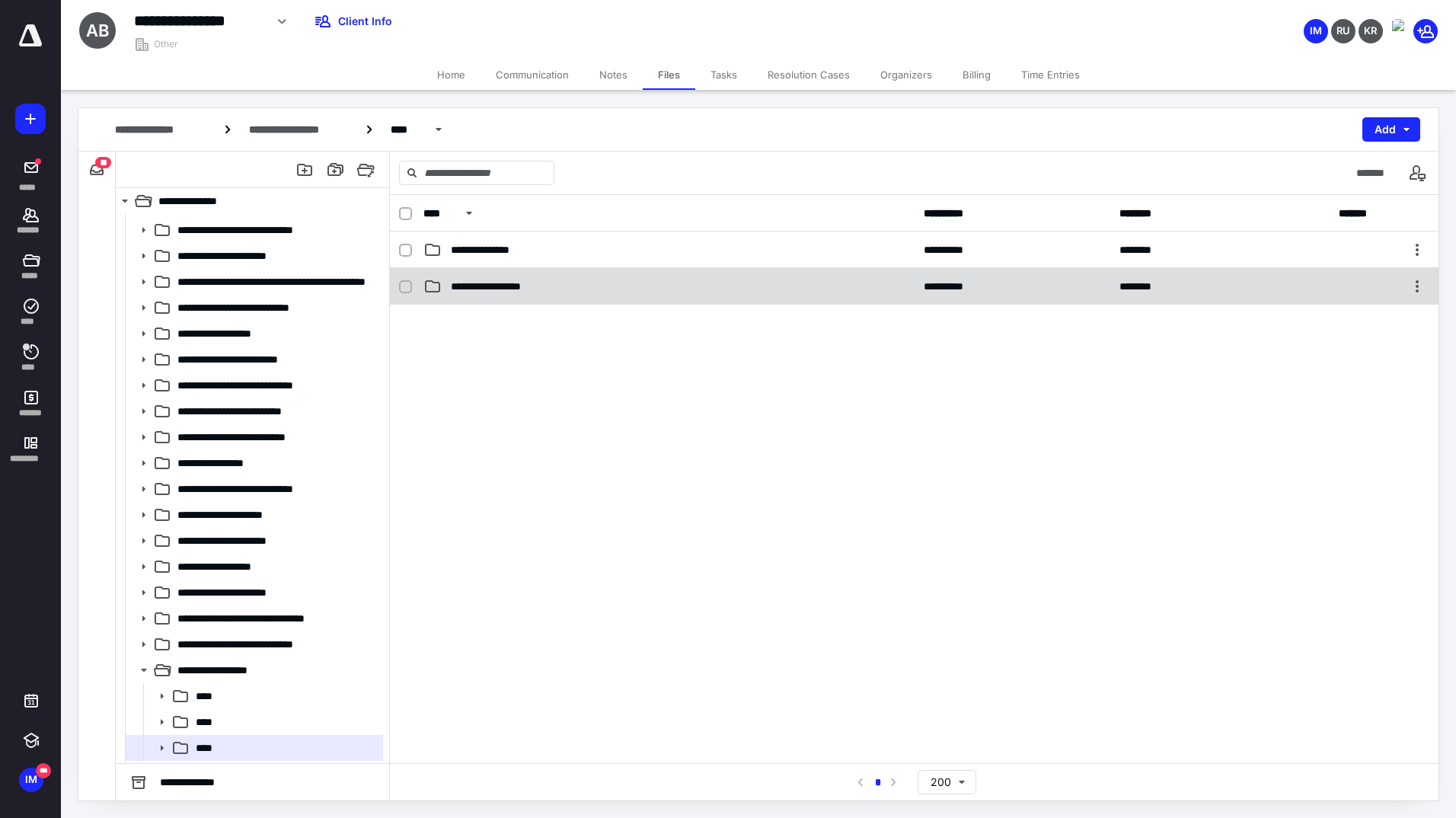 click 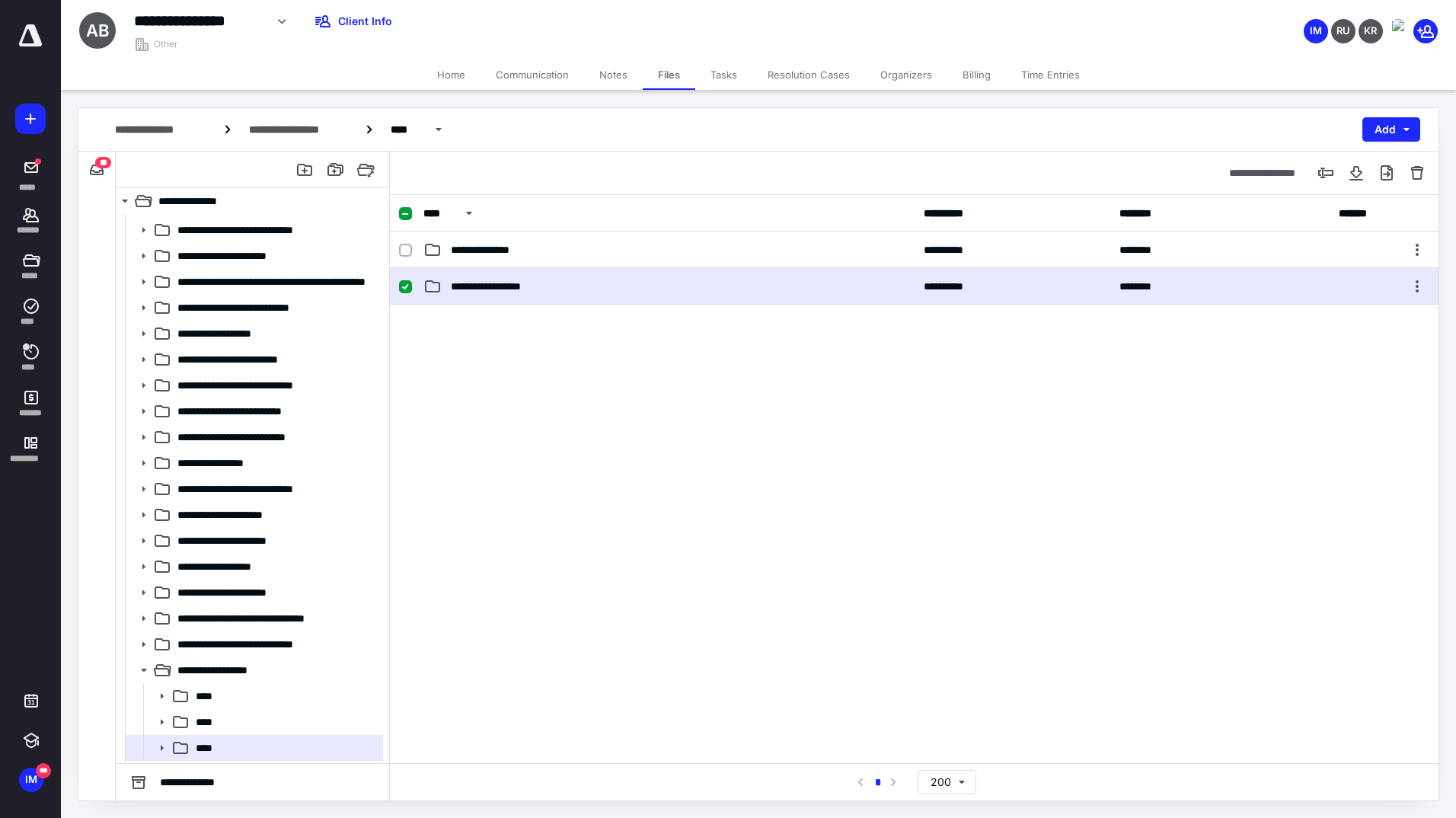 checkbox on "true" 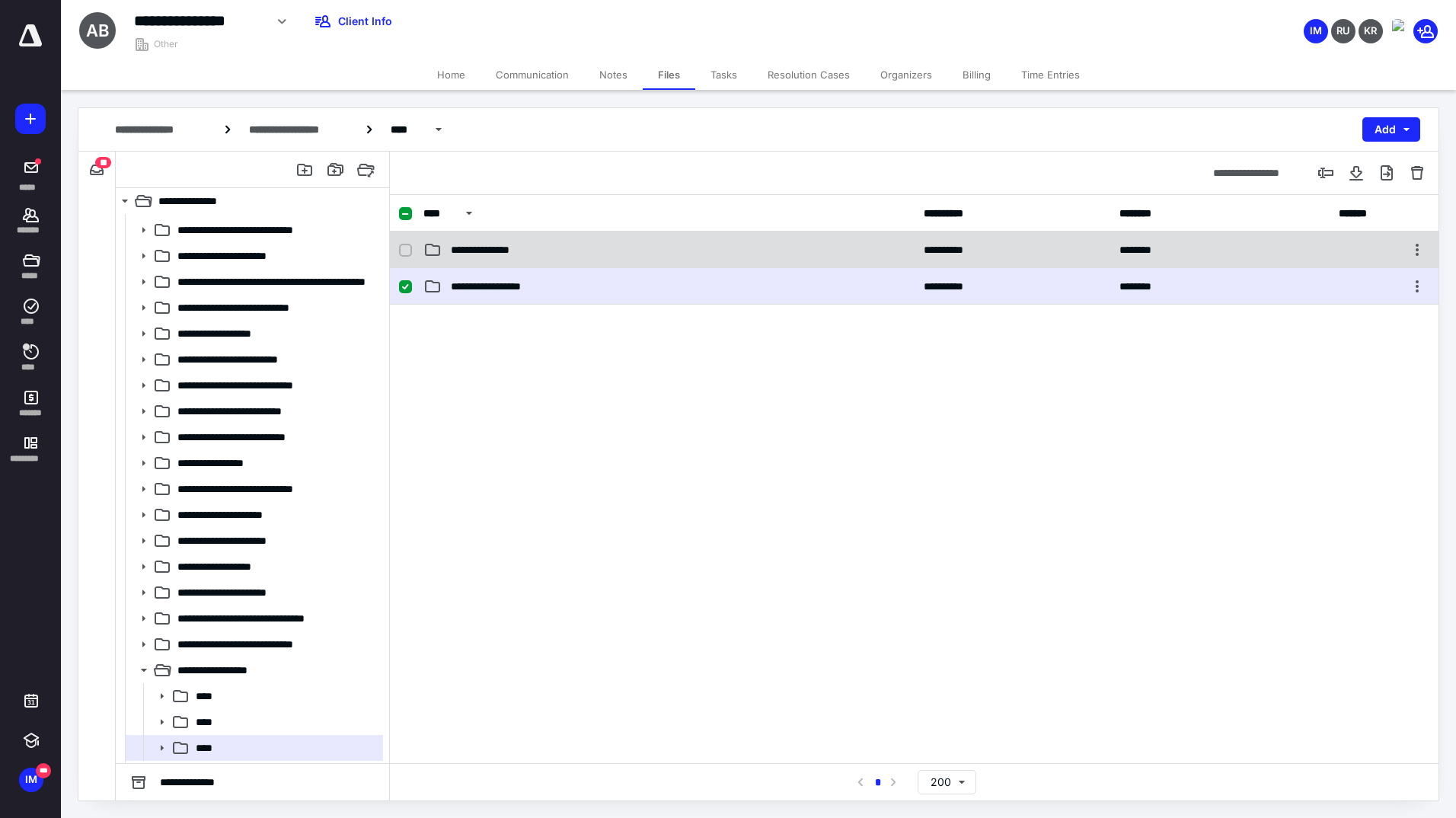 click at bounding box center [411, 250] 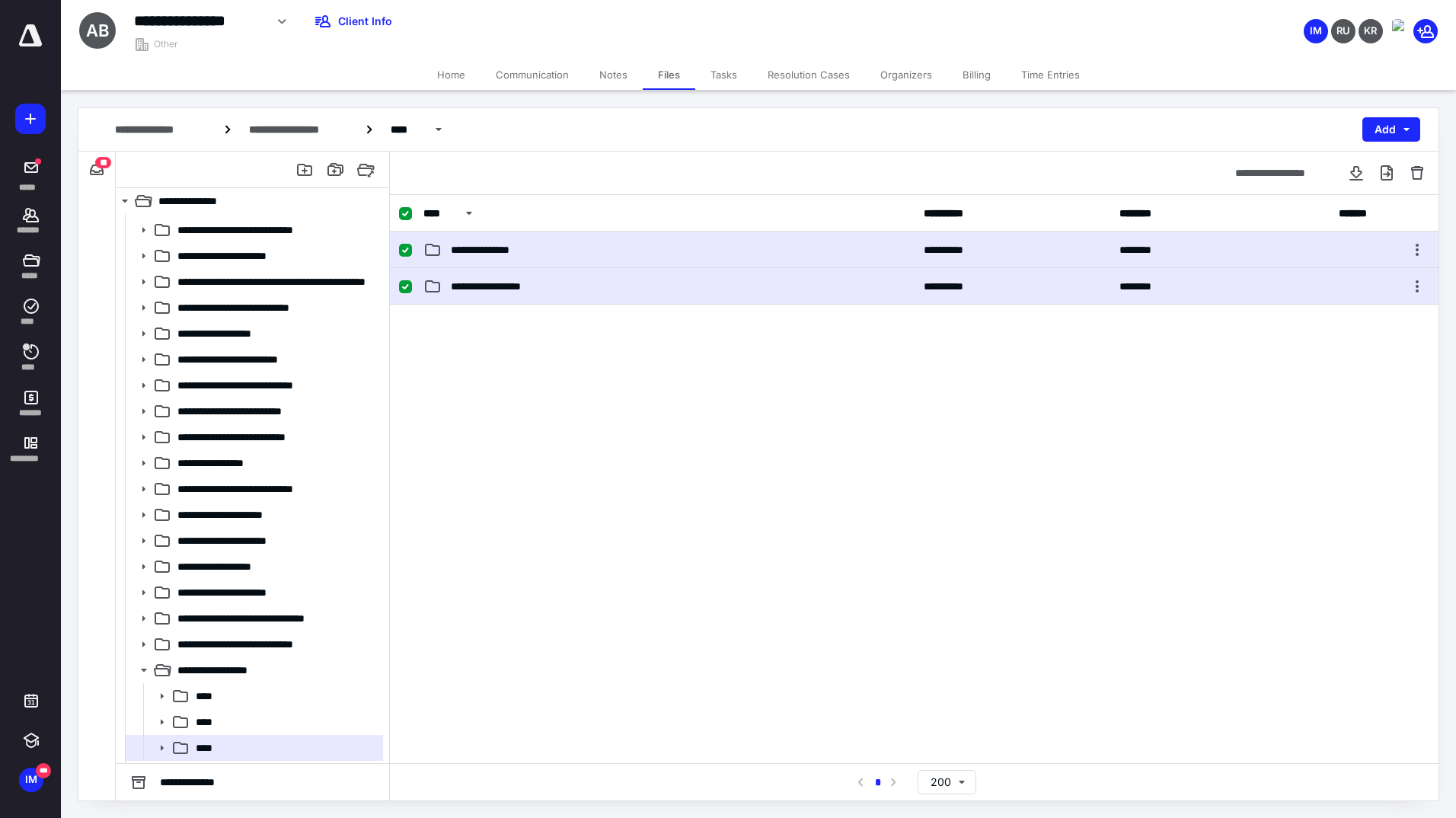click at bounding box center [411, 250] 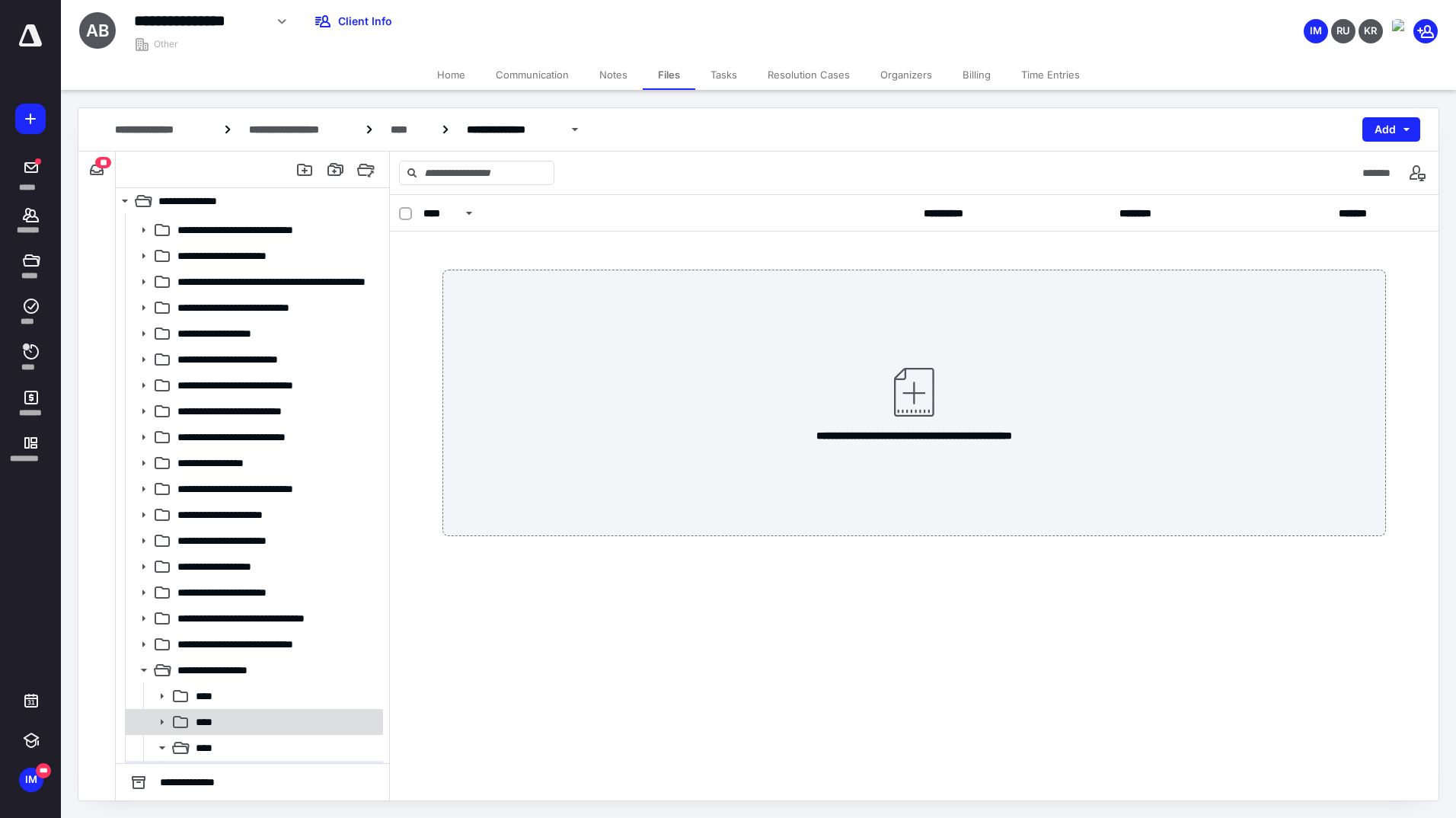 click on "****" at bounding box center (285, 722) 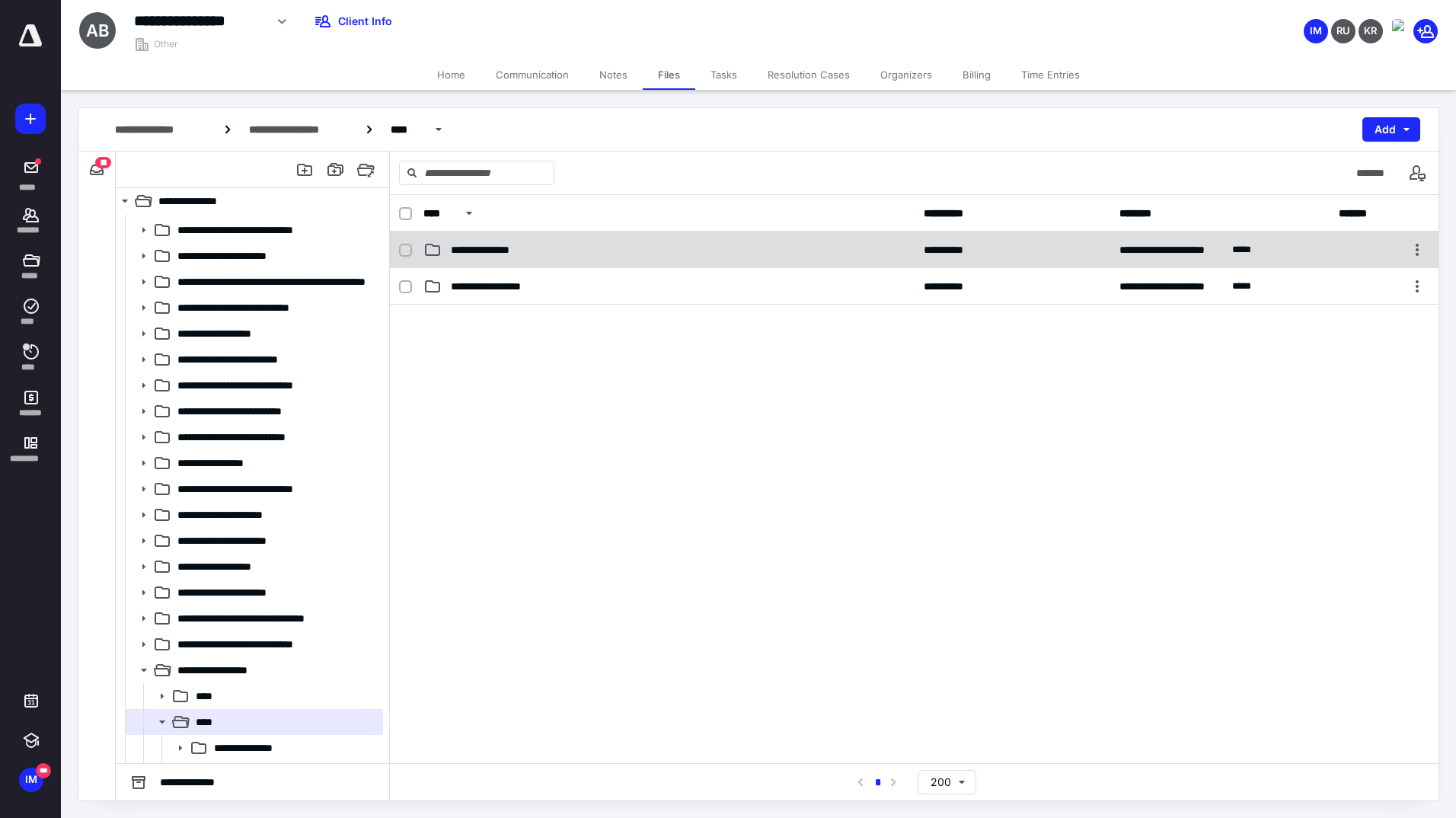 click 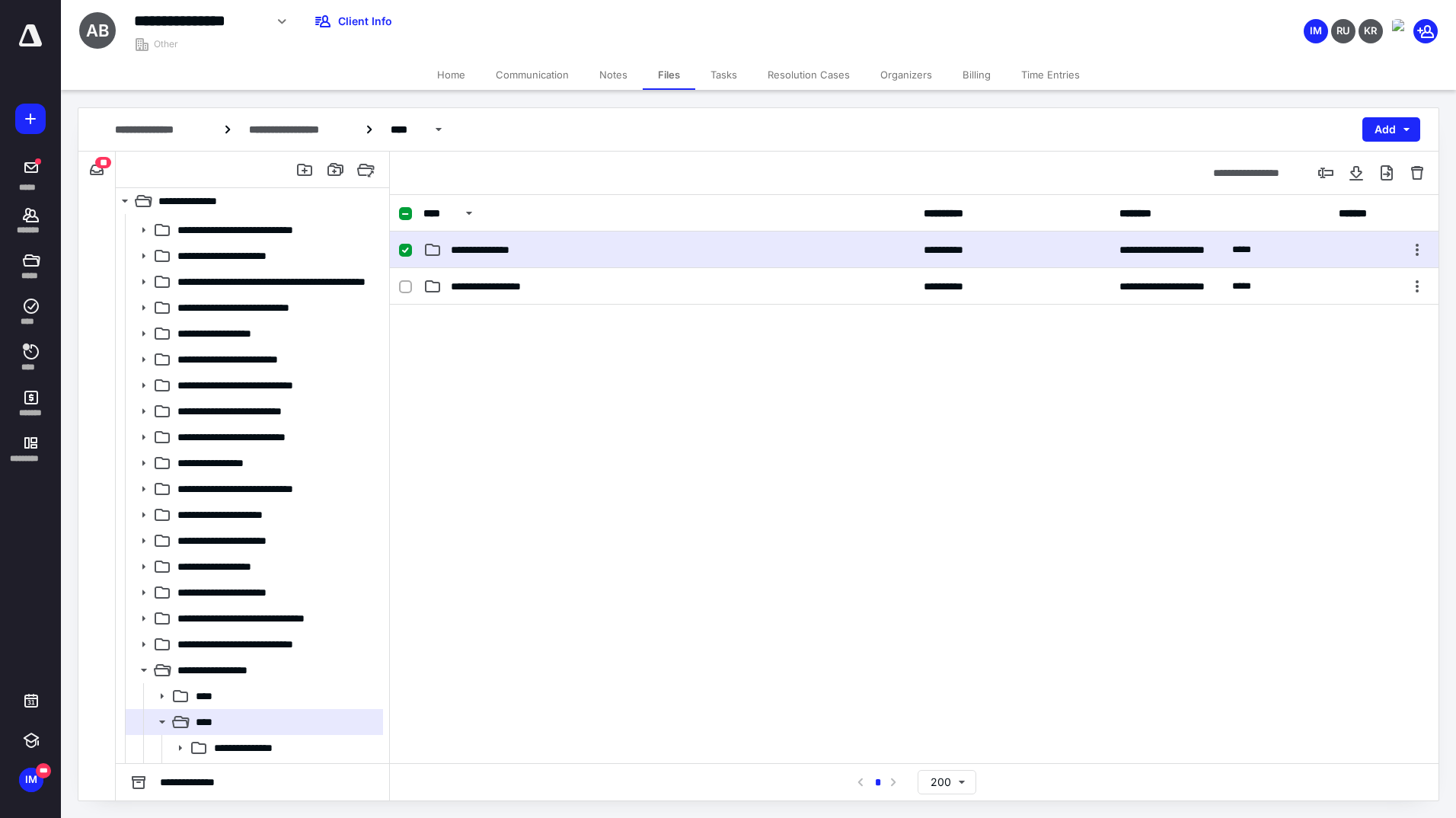 click 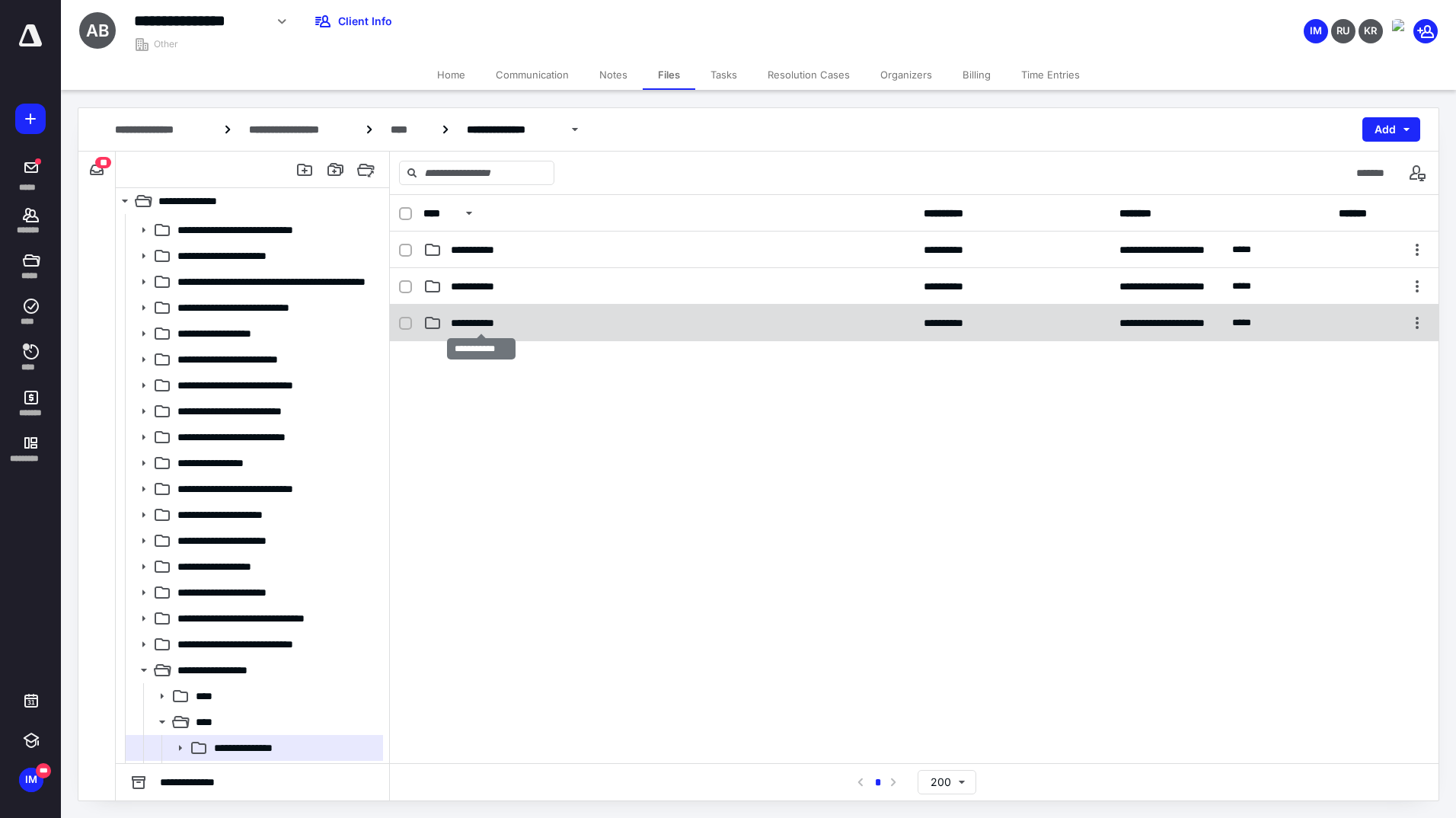 click on "**********" at bounding box center [481, 323] 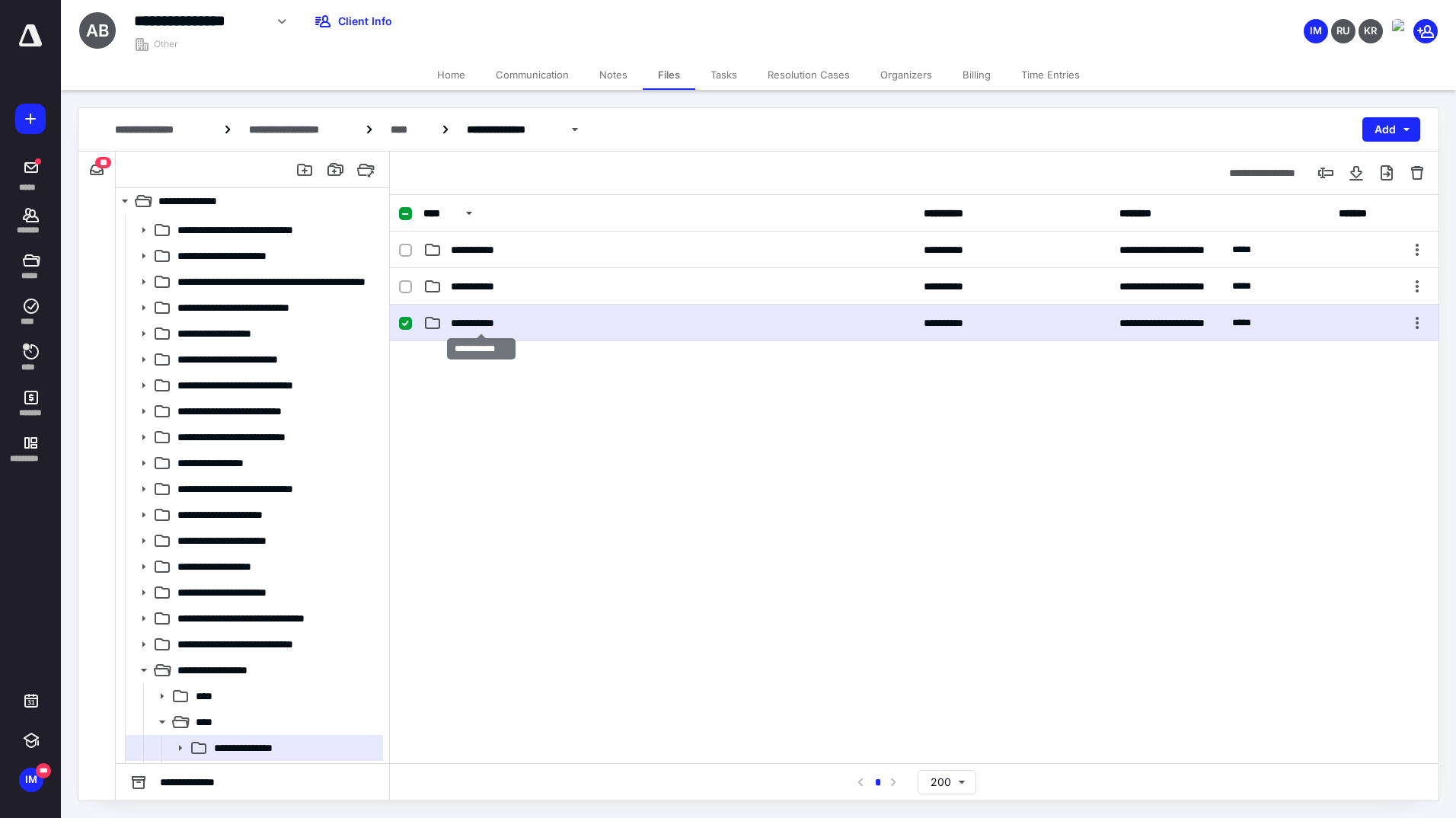 click on "**********" at bounding box center [481, 323] 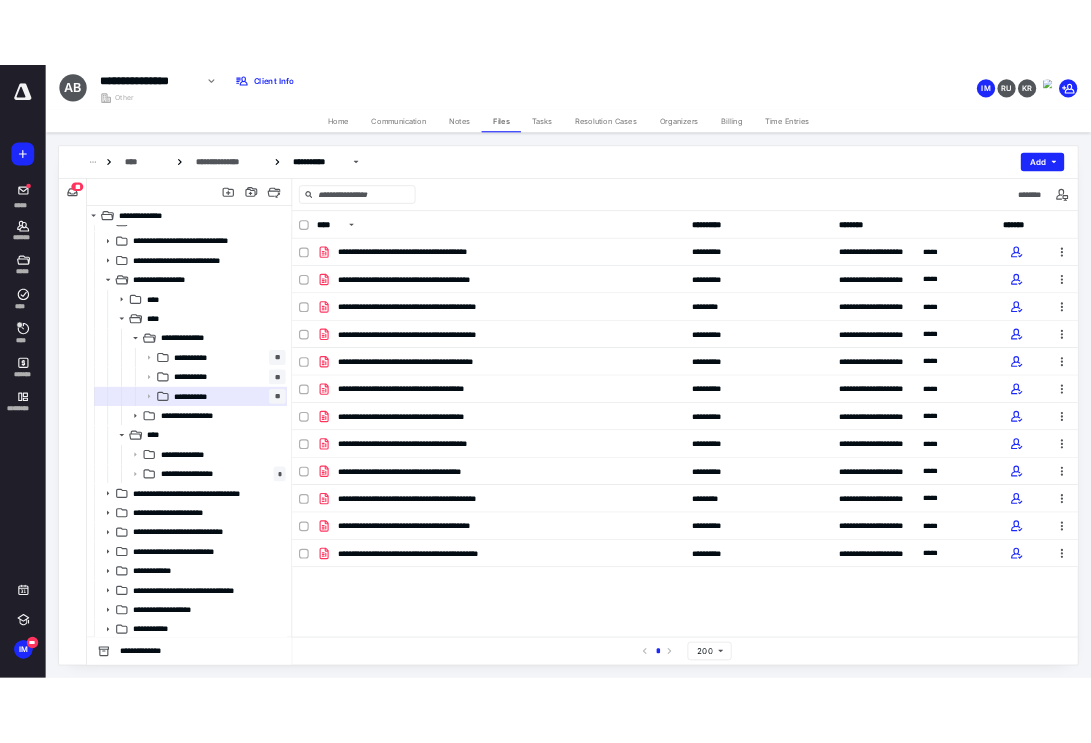 scroll, scrollTop: 600, scrollLeft: 0, axis: vertical 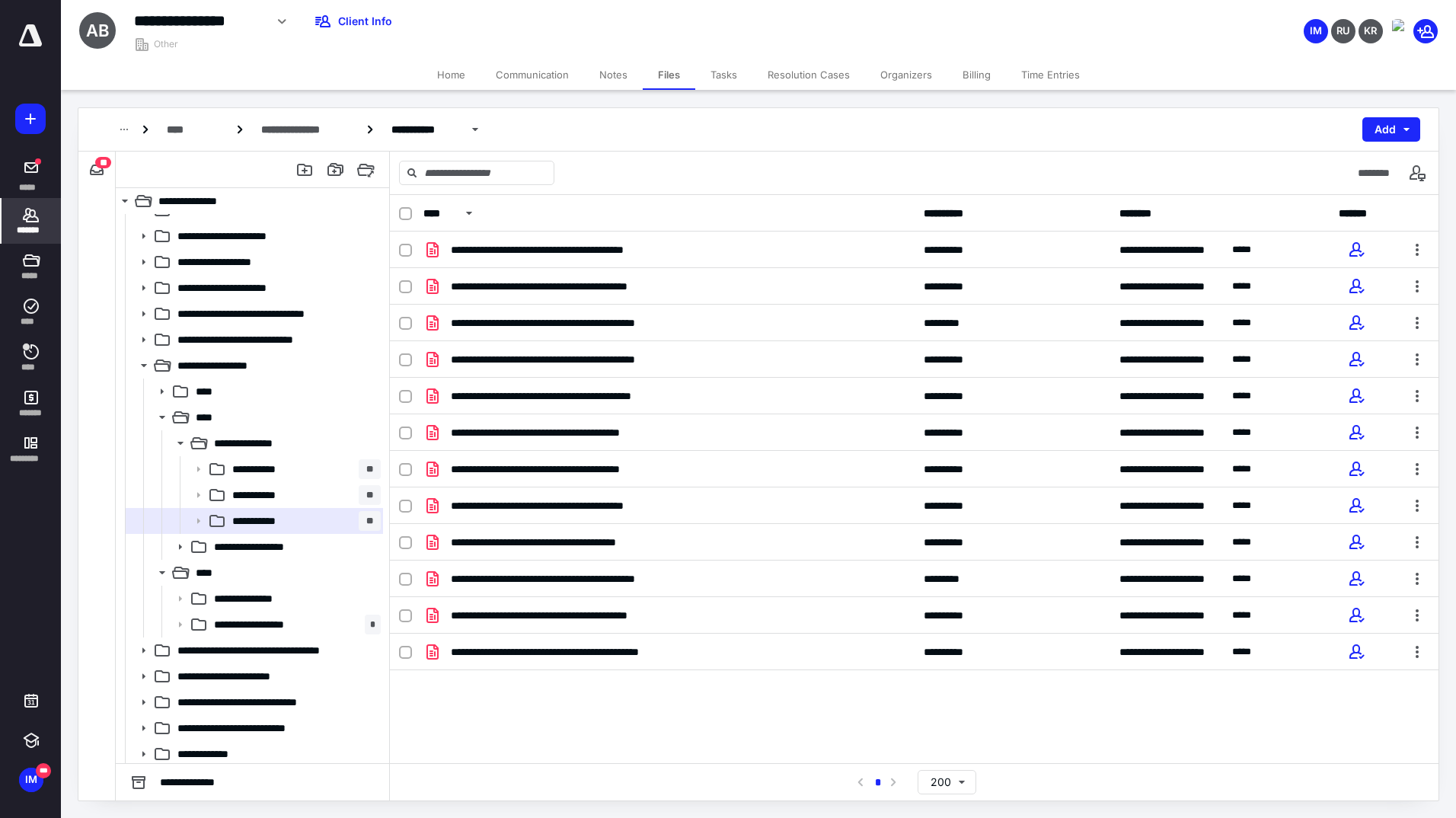 click 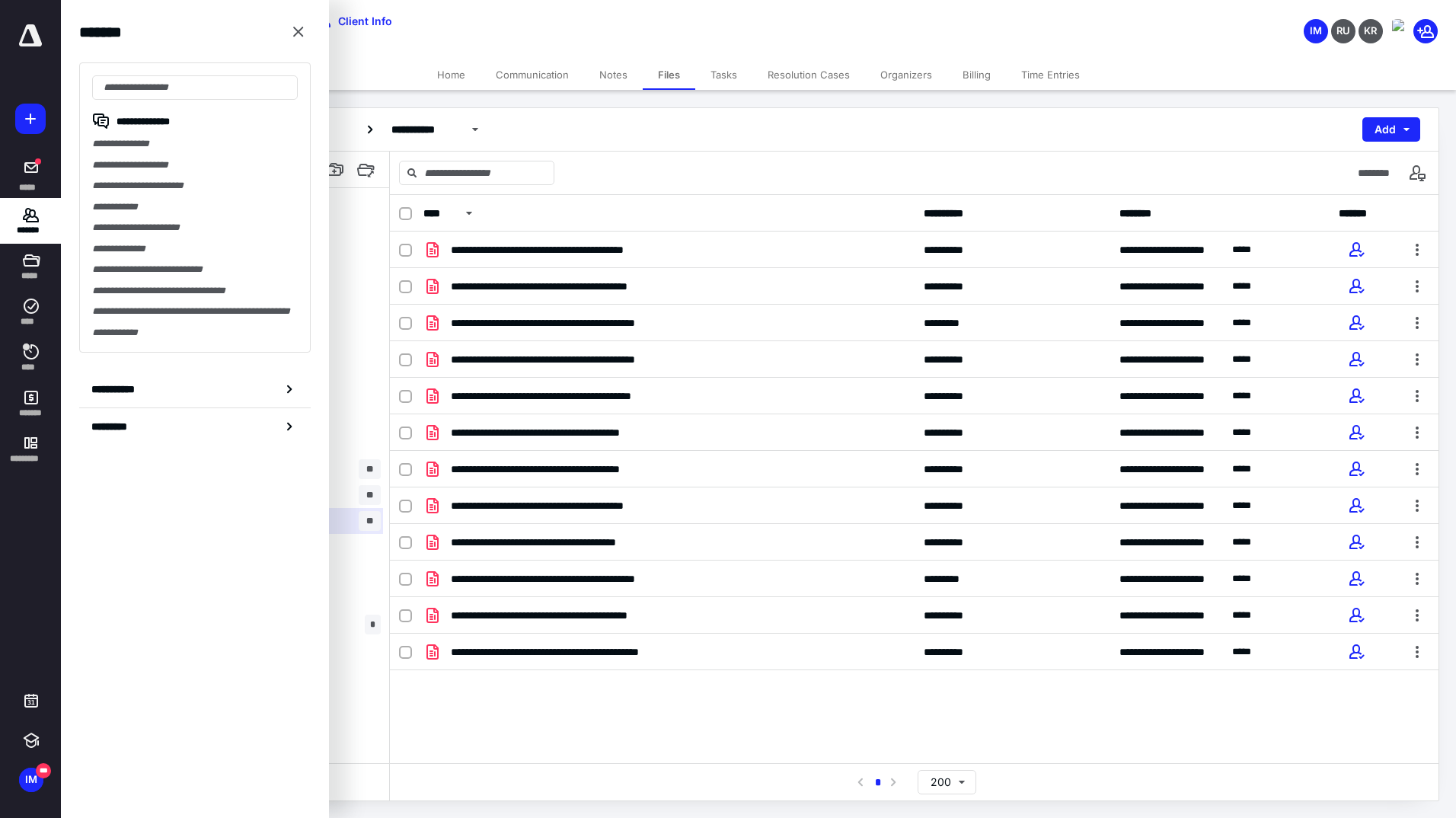 drag, startPoint x: 111, startPoint y: 161, endPoint x: 132, endPoint y: 175, distance: 25.23886 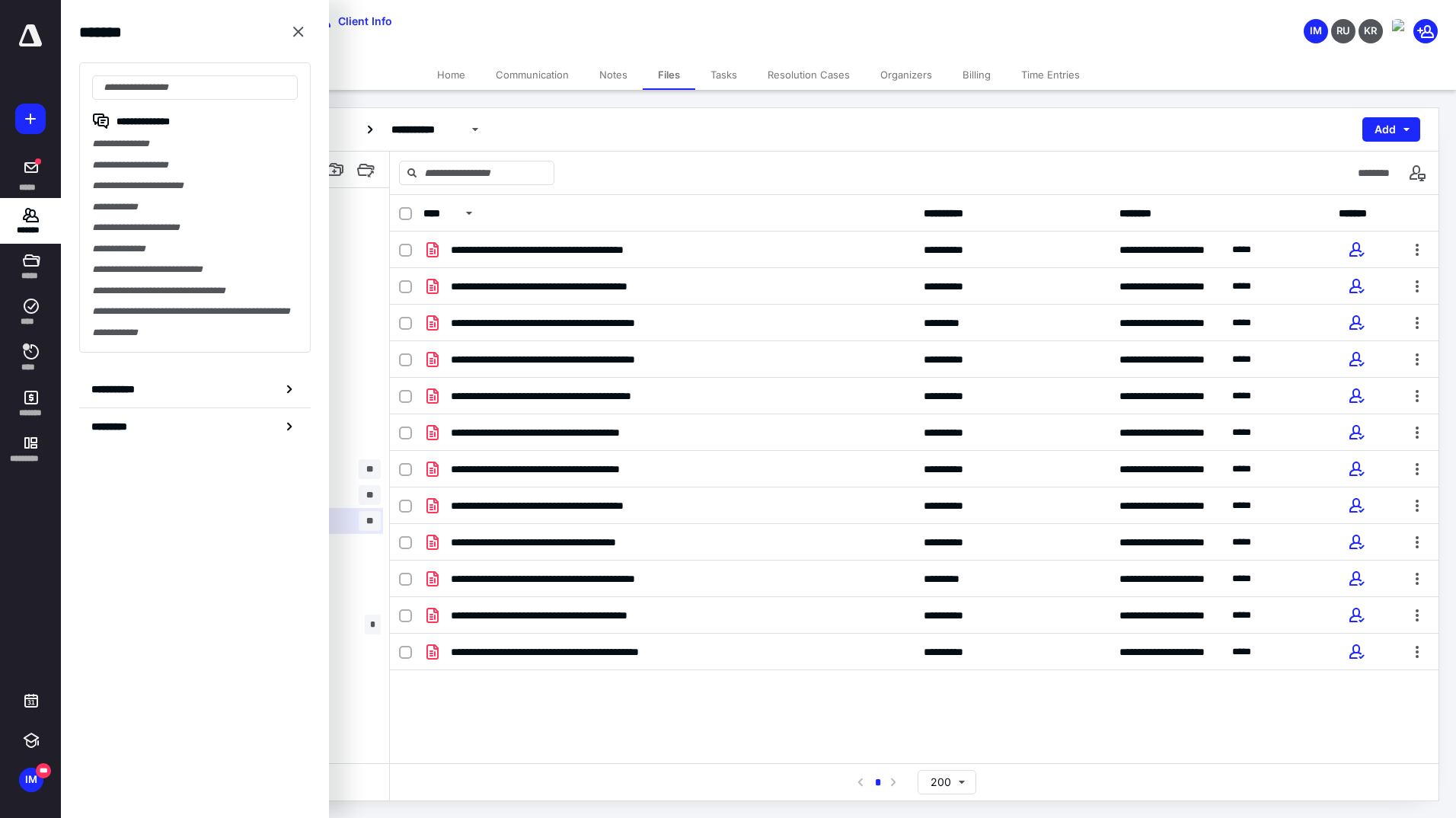 click on "**********" at bounding box center (195, 165) 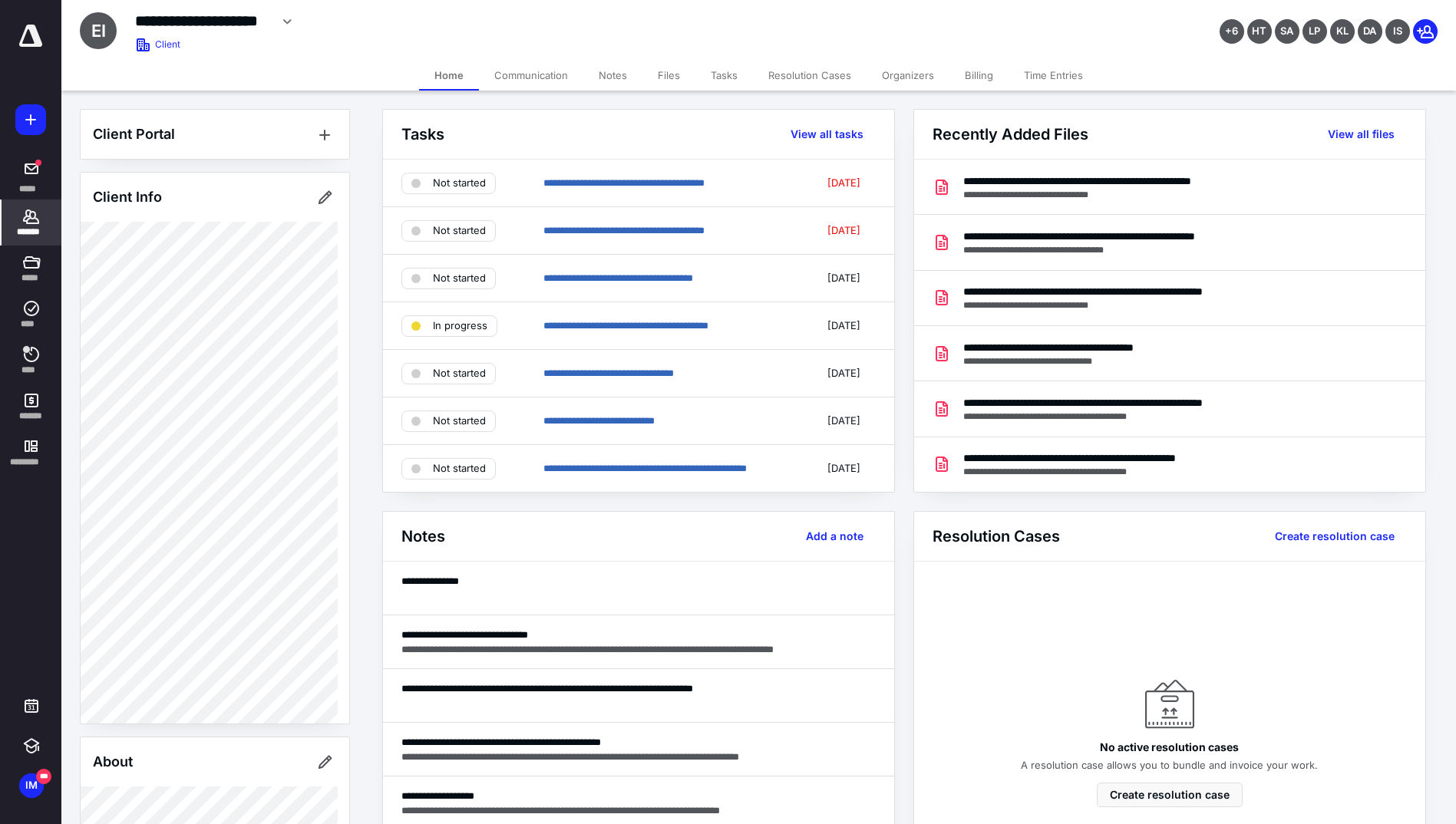 click on "Time Entries" at bounding box center [1053, 75] 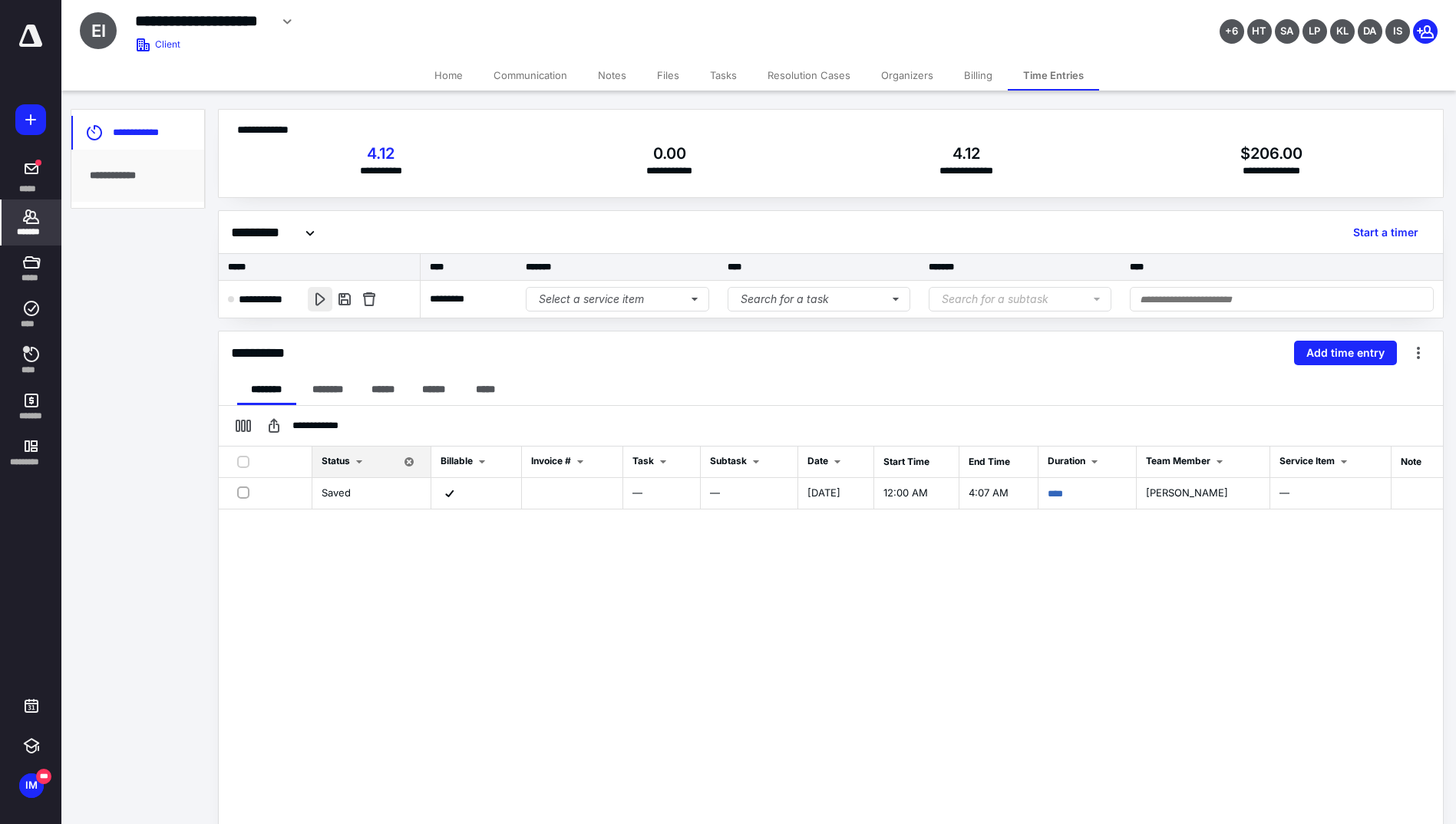 click at bounding box center (320, 299) 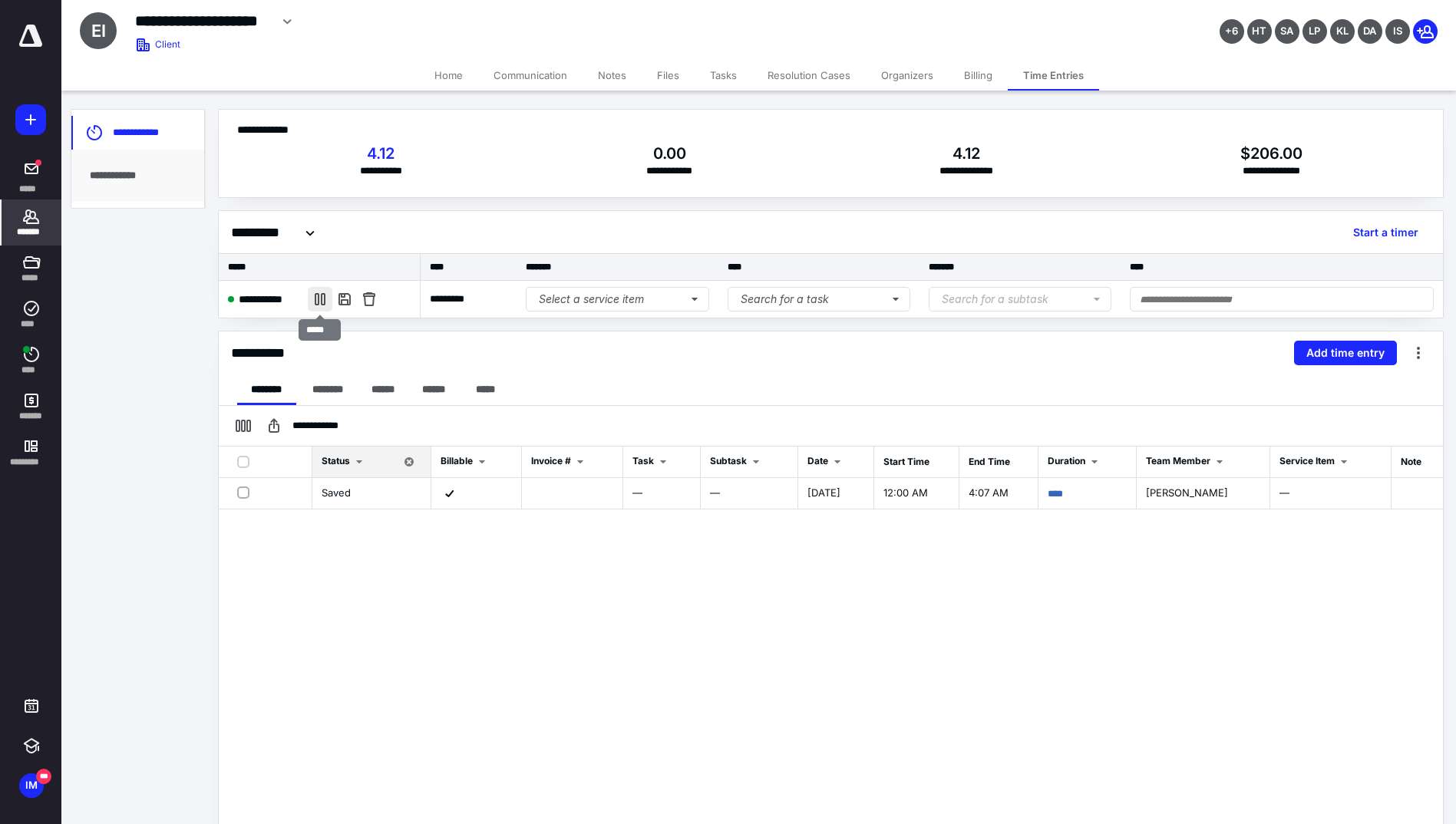 click at bounding box center [320, 299] 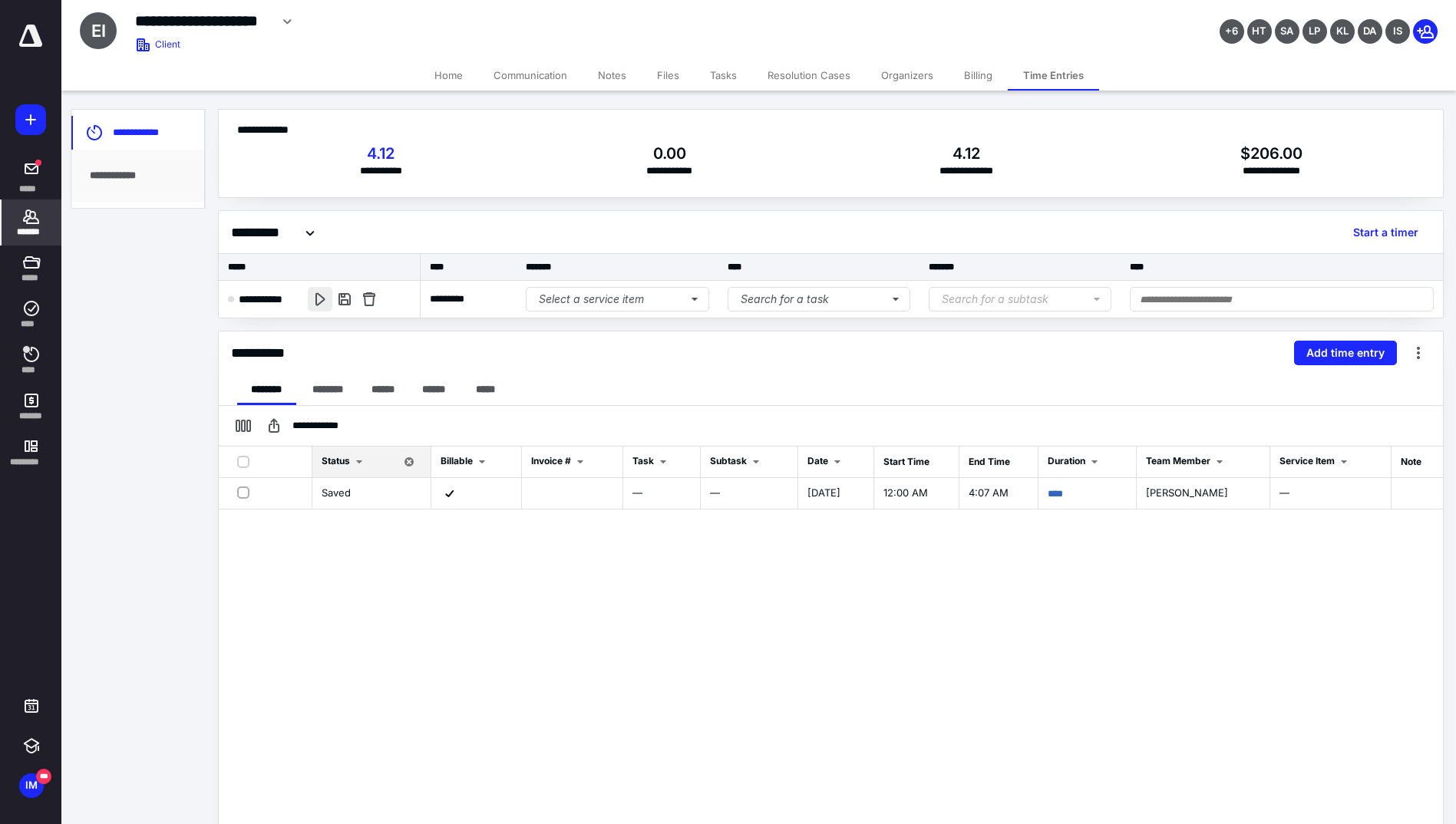 click at bounding box center [320, 299] 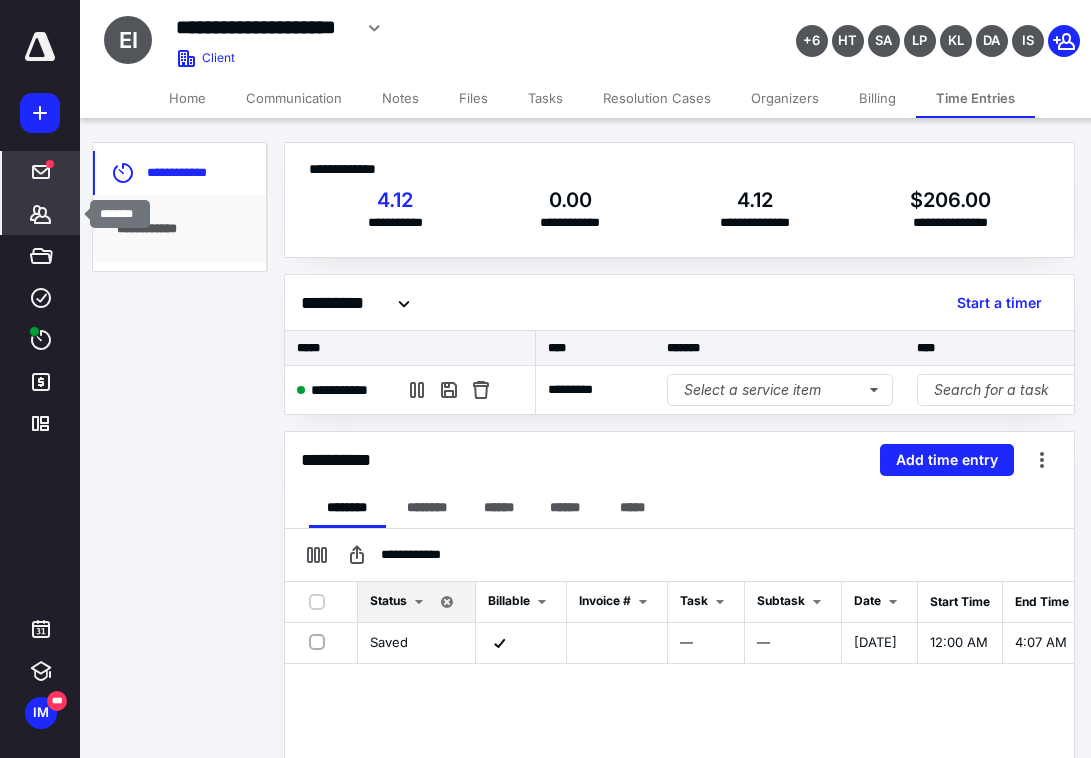 drag, startPoint x: 30, startPoint y: 214, endPoint x: 45, endPoint y: 190, distance: 28.301943 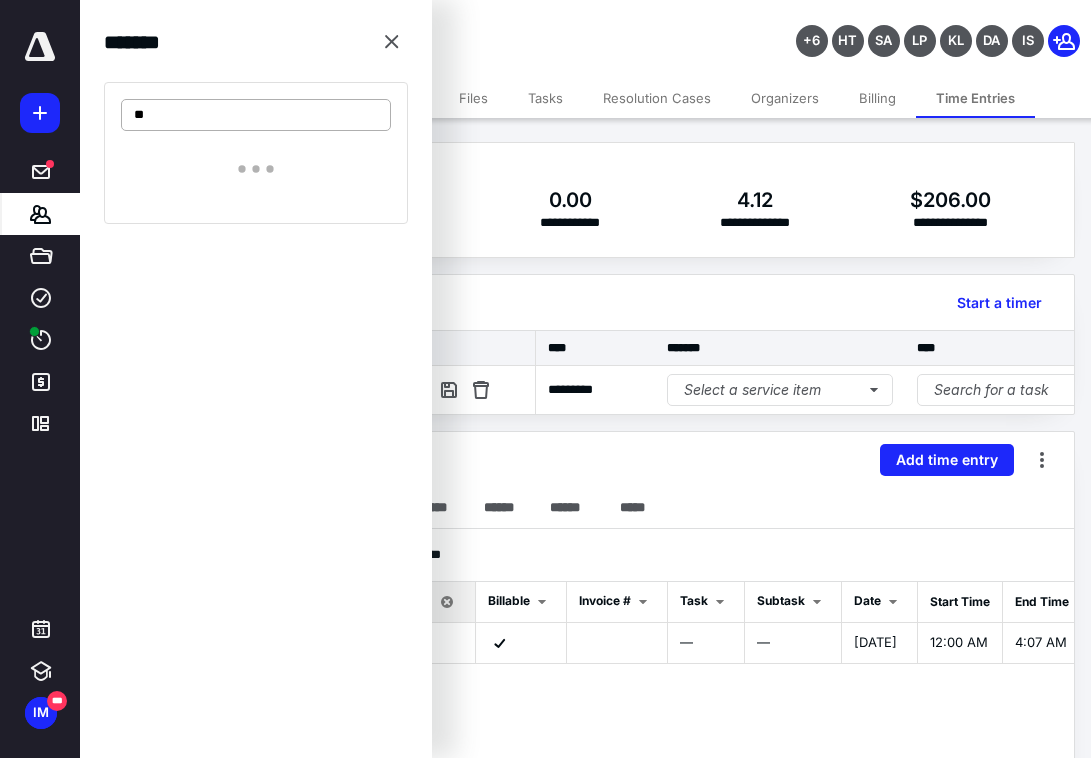 type on "*" 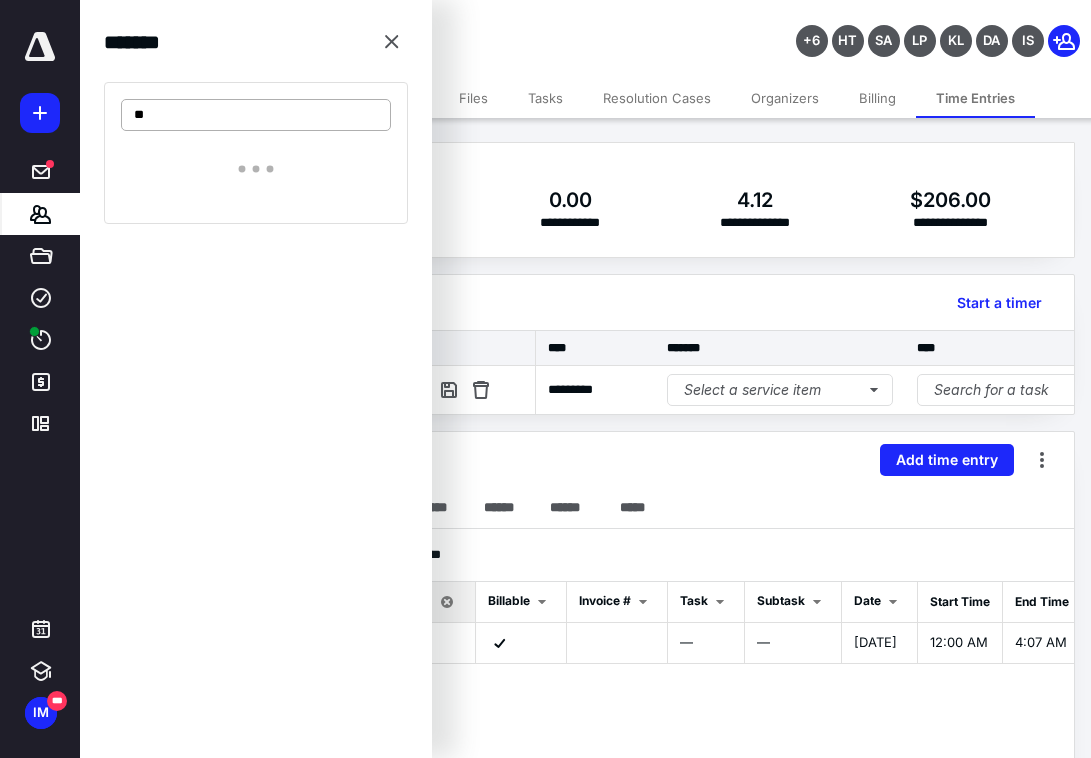 type on "*" 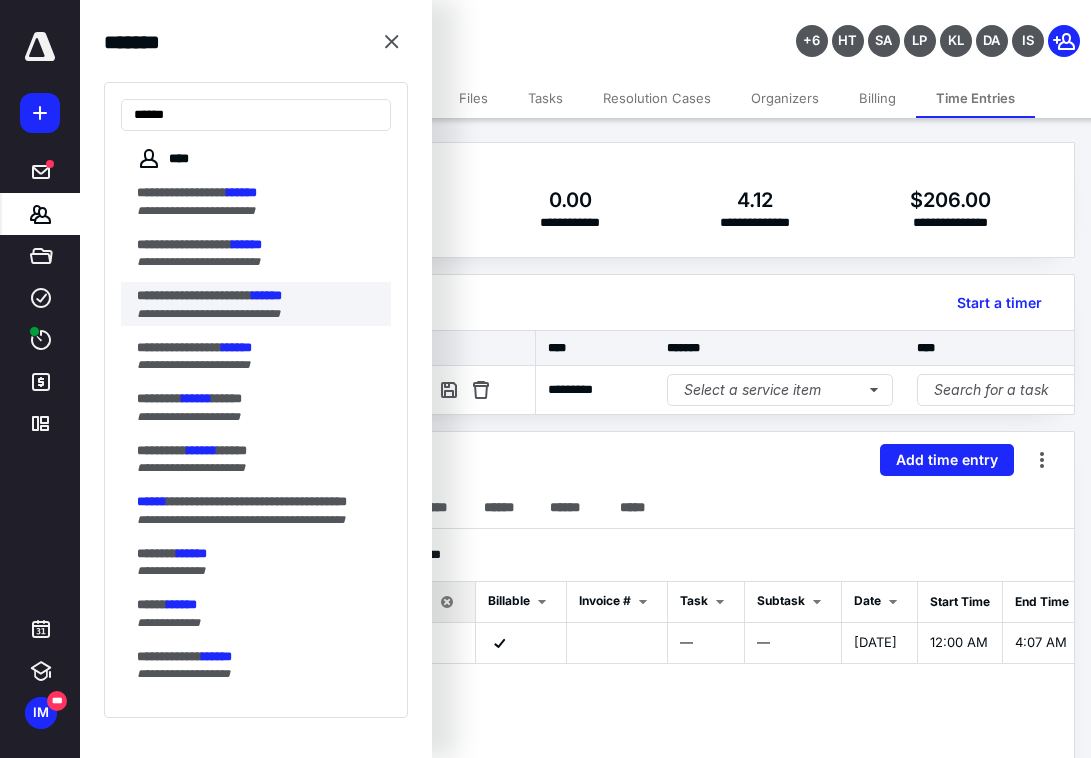 type on "******" 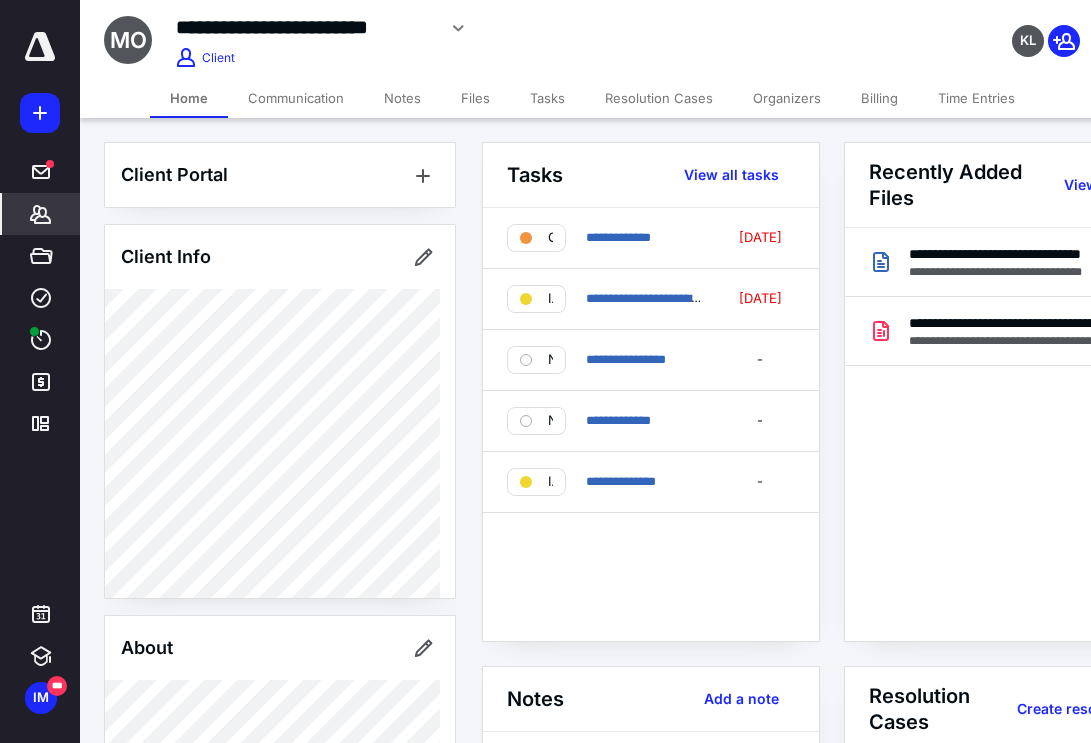 click on "Files" at bounding box center (475, 98) 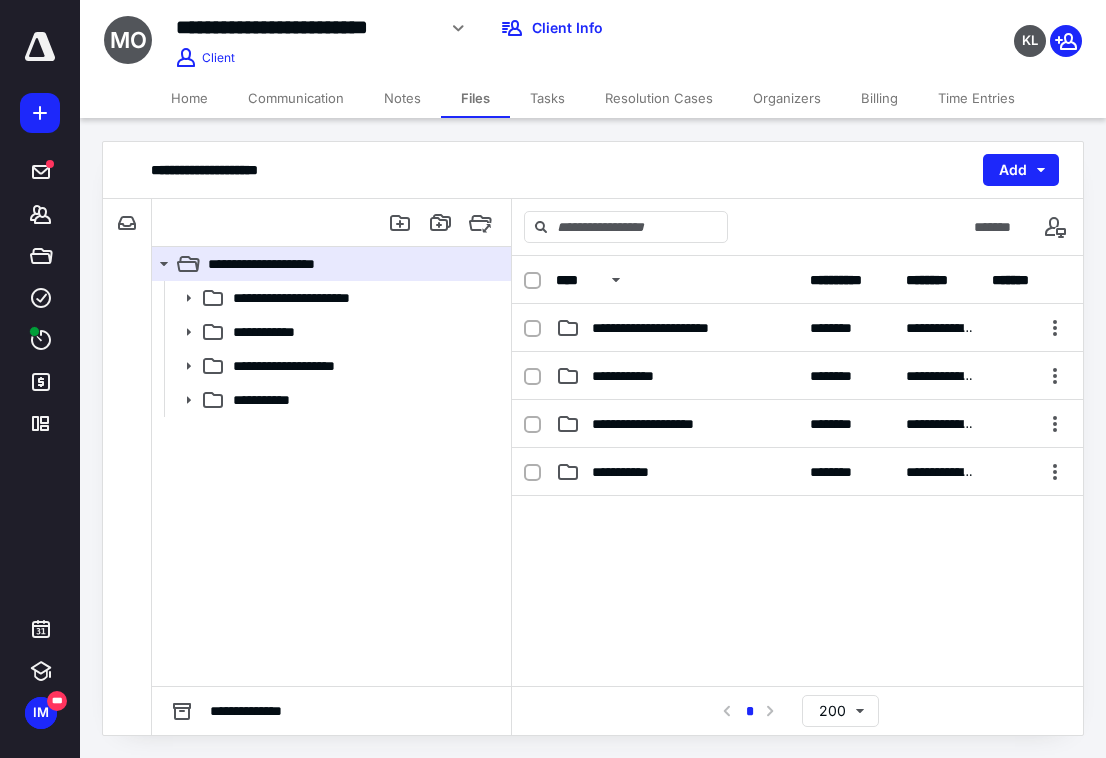 click on "Notes" at bounding box center (402, 98) 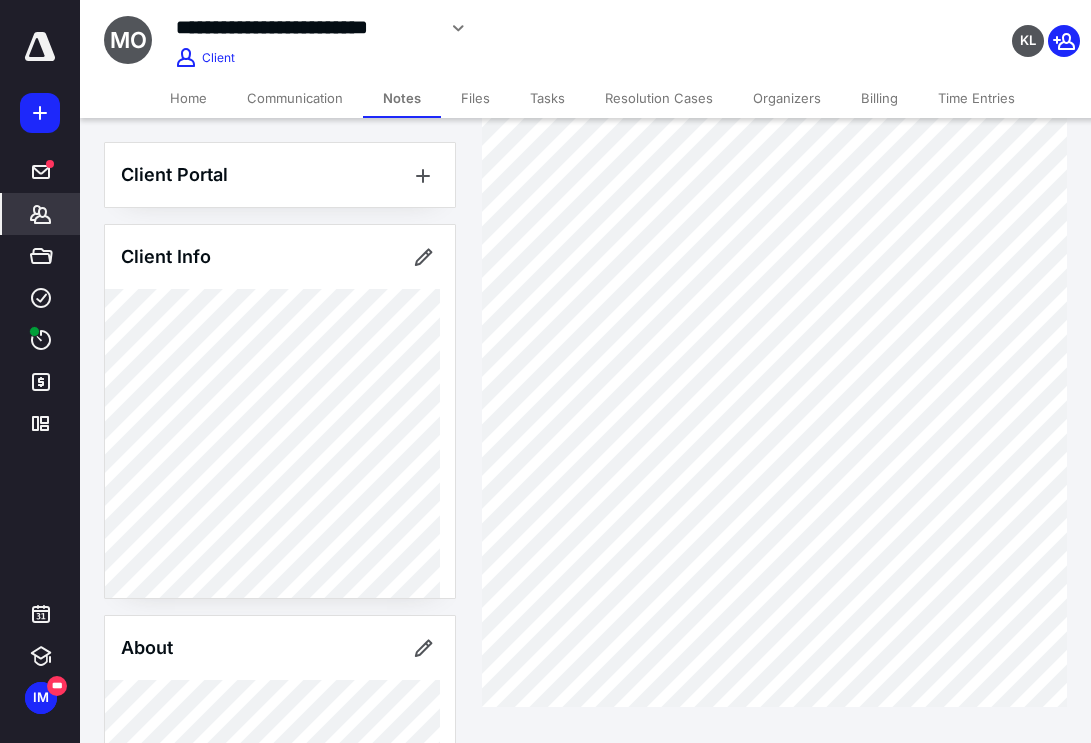 scroll, scrollTop: 112, scrollLeft: 0, axis: vertical 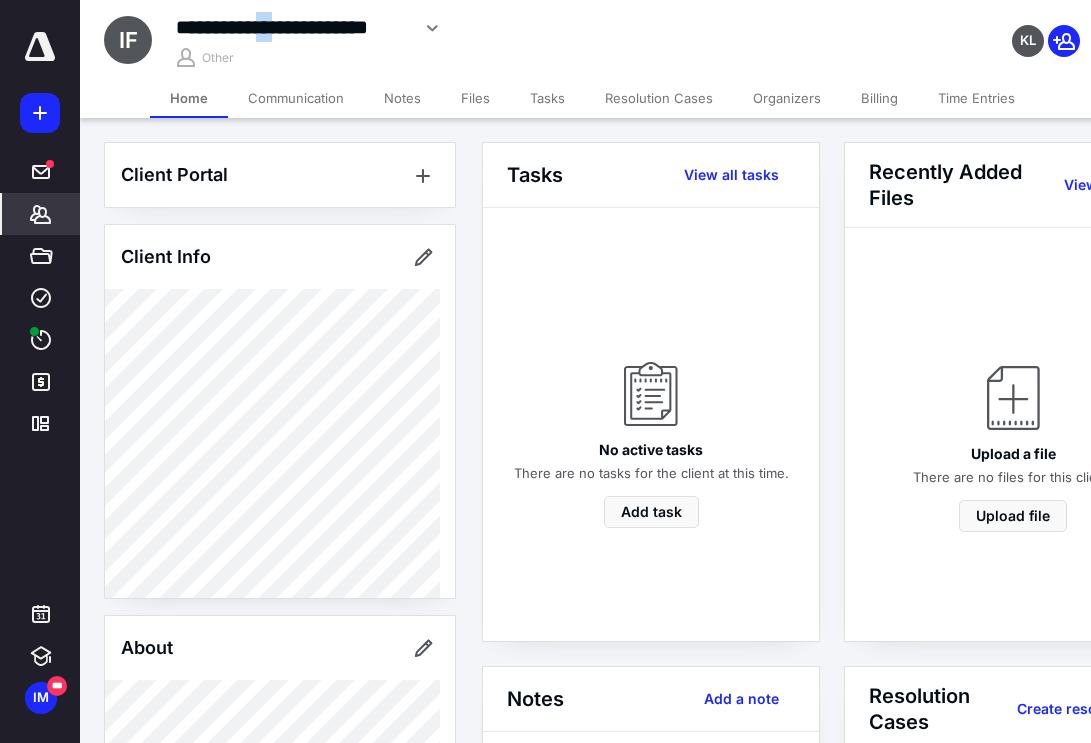 drag, startPoint x: 261, startPoint y: 27, endPoint x: 286, endPoint y: 31, distance: 25.317978 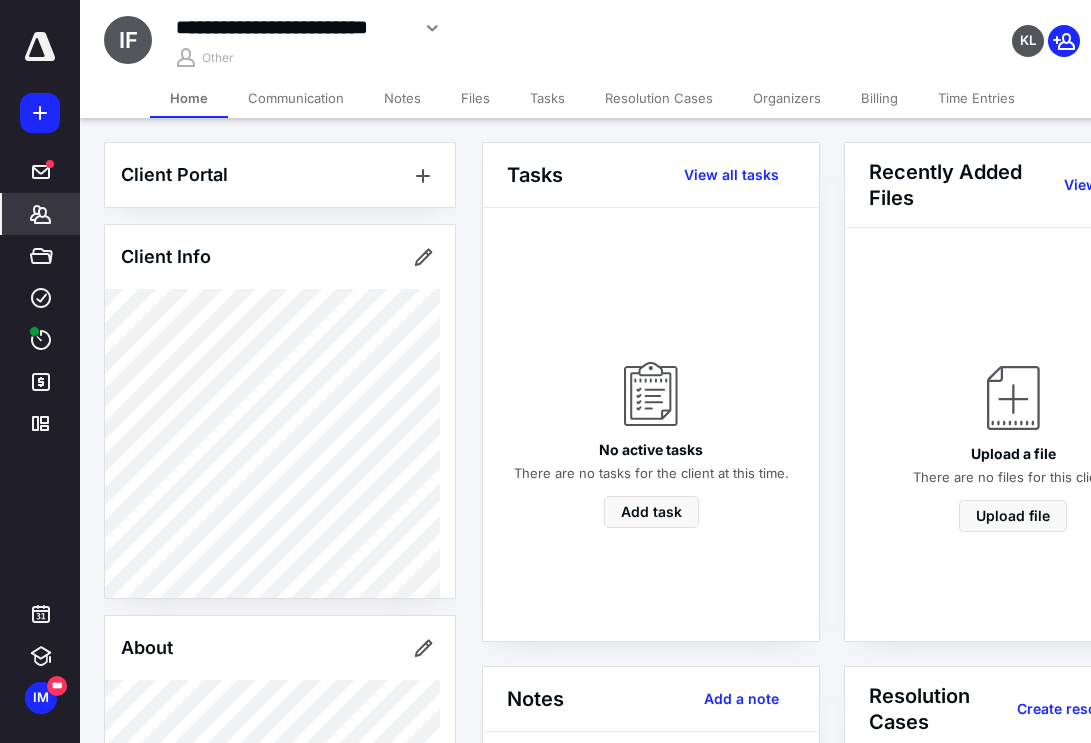 click on "**********" at bounding box center [292, 27] 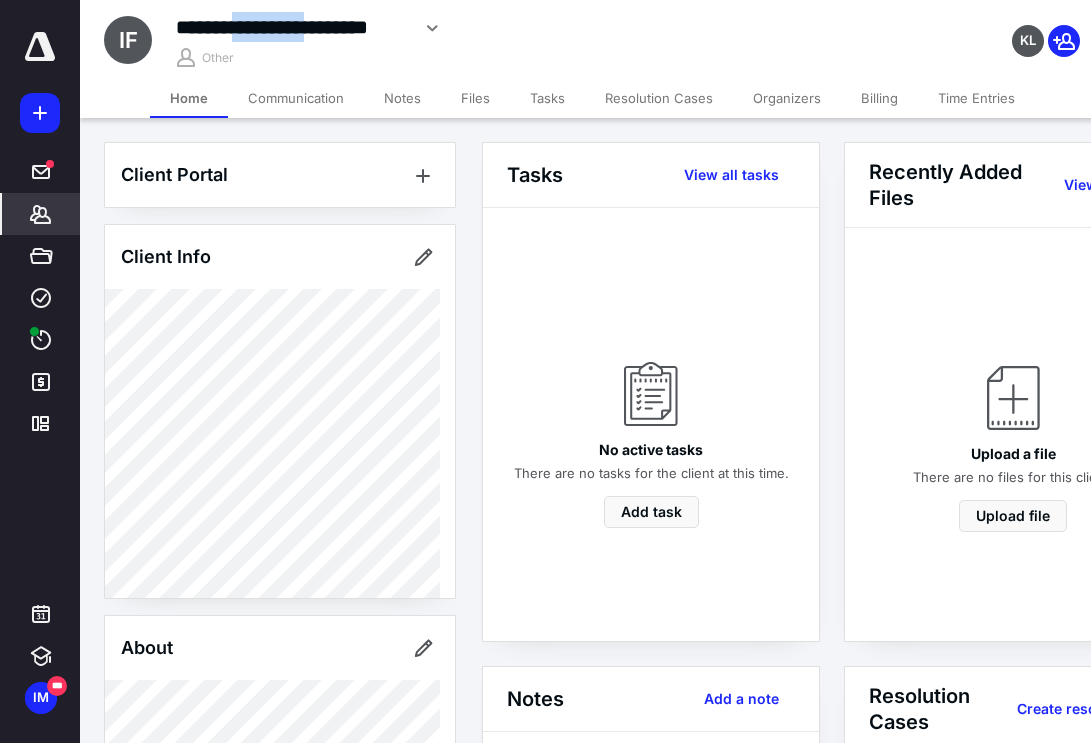 click on "**********" at bounding box center (292, 27) 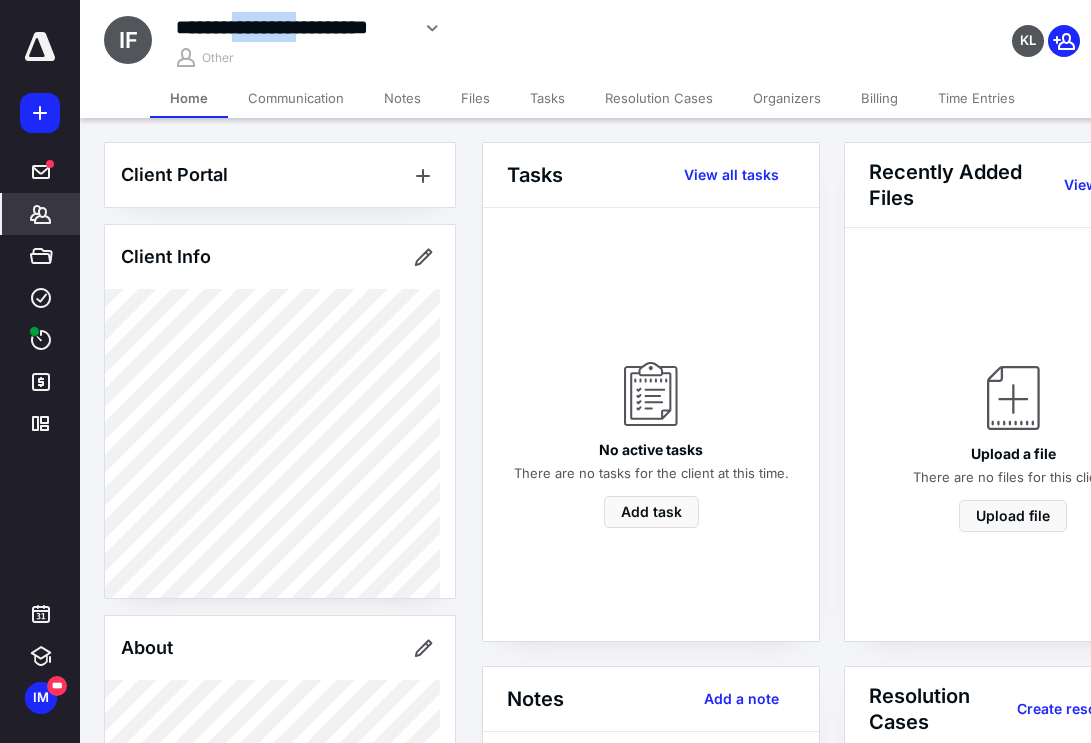 click on "**********" at bounding box center [292, 27] 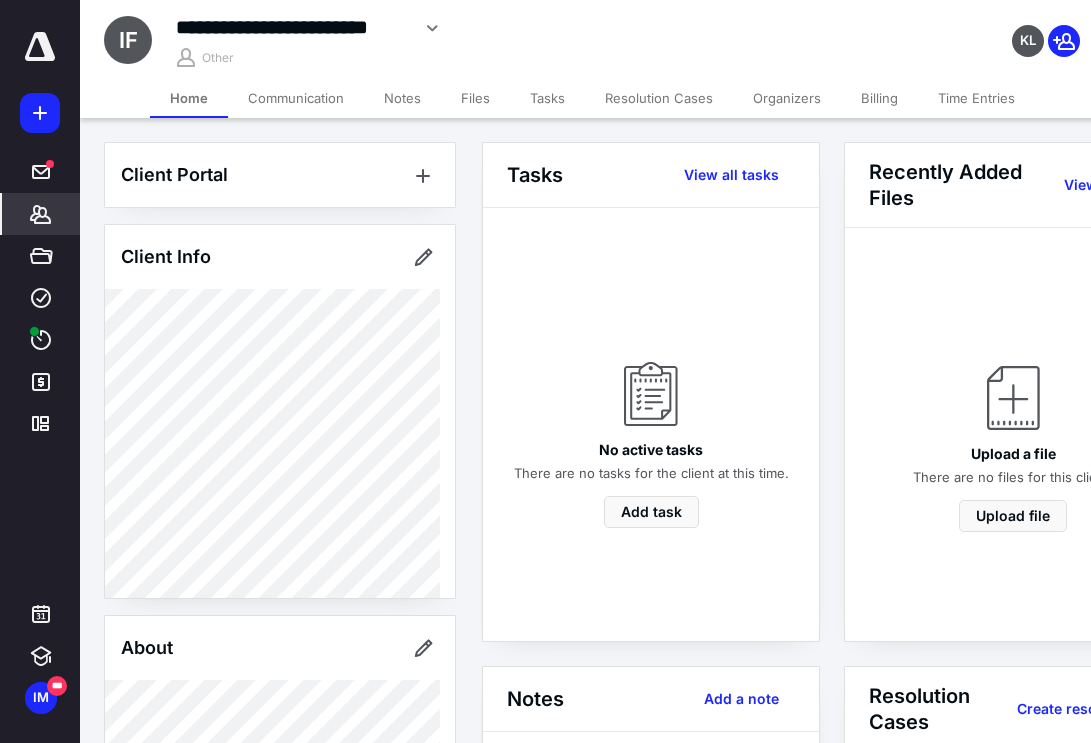 click on "**********" at bounding box center (292, 27) 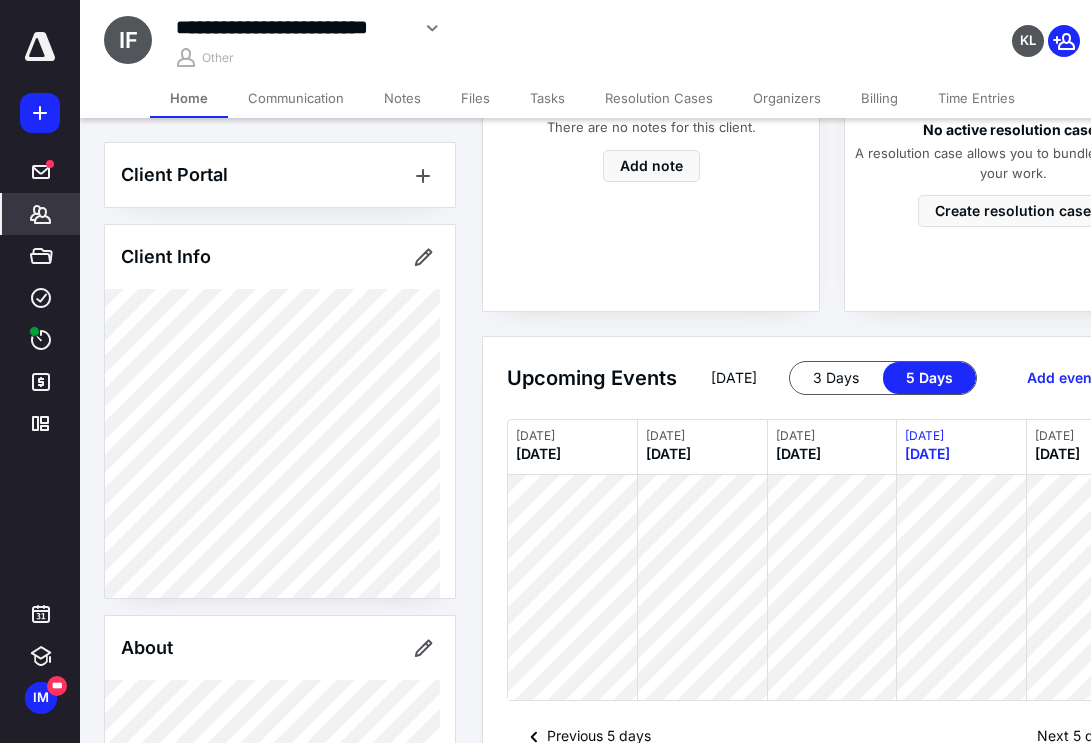 scroll, scrollTop: 900, scrollLeft: 0, axis: vertical 